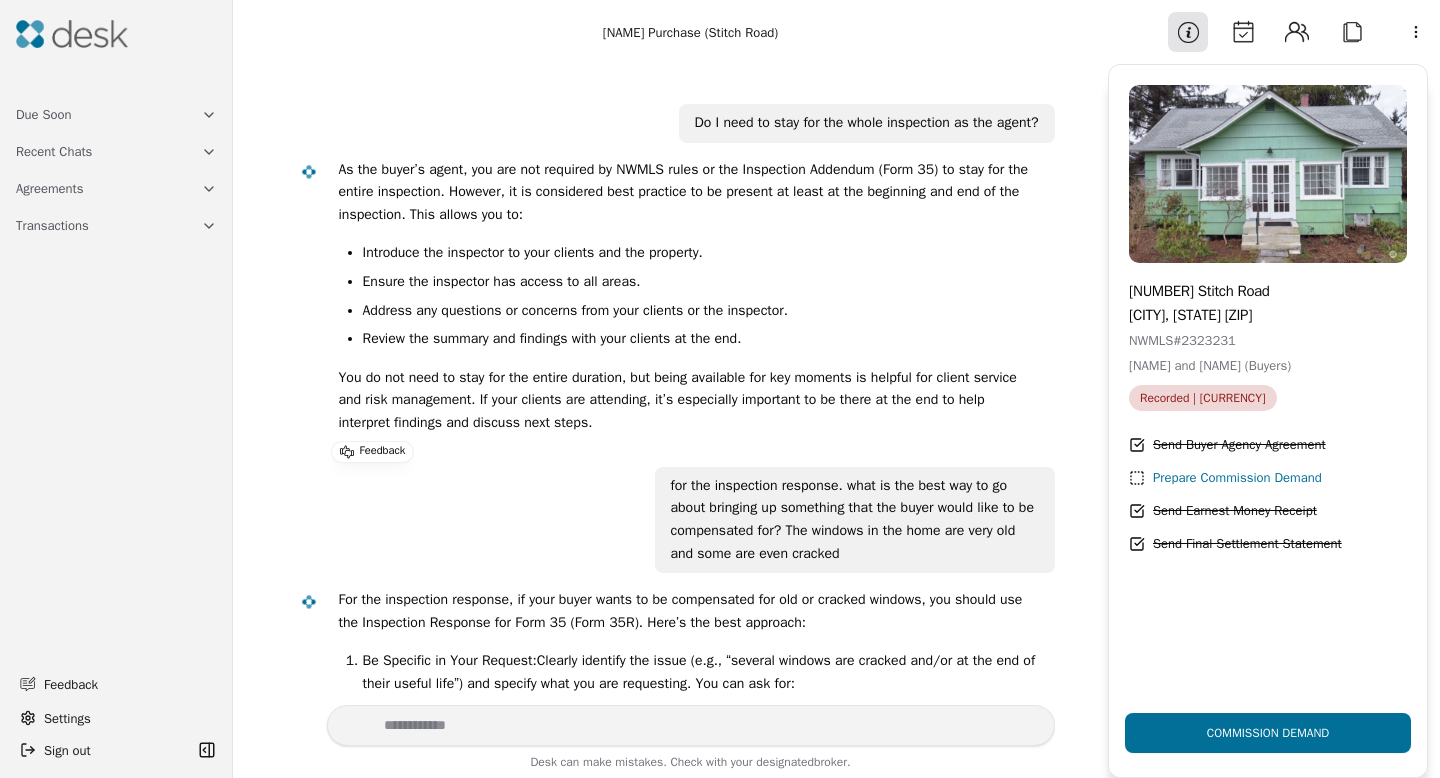 scroll, scrollTop: 0, scrollLeft: 0, axis: both 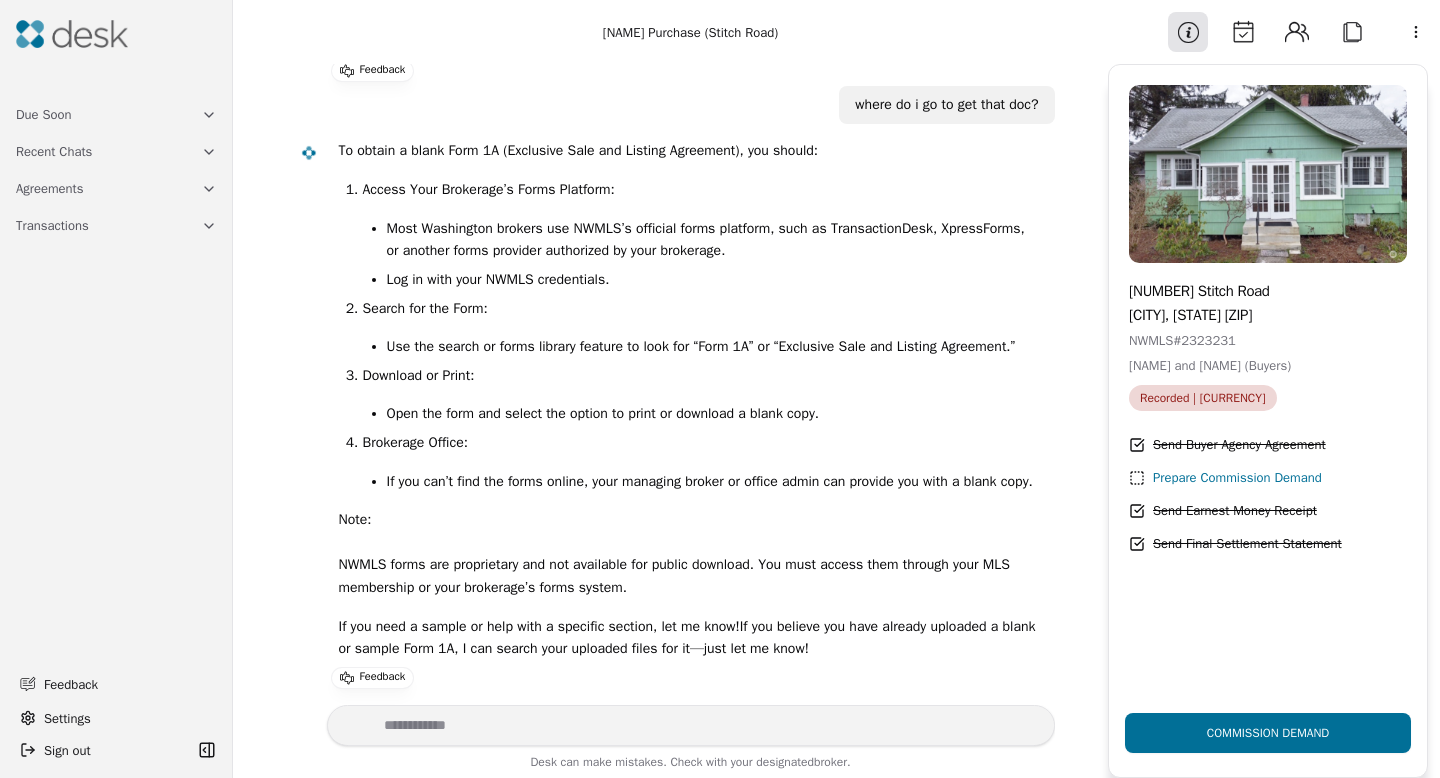 click at bounding box center [691, 725] 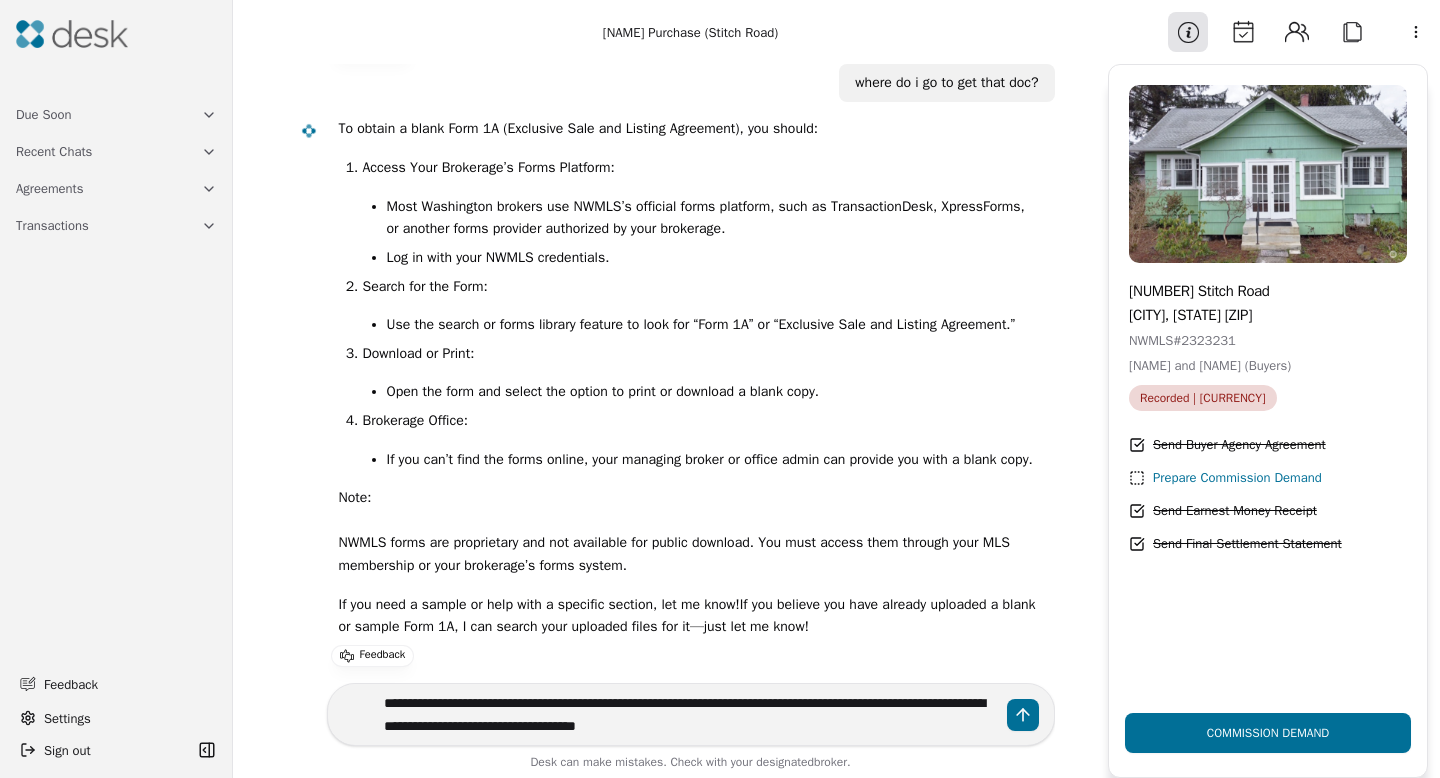 type on "**********" 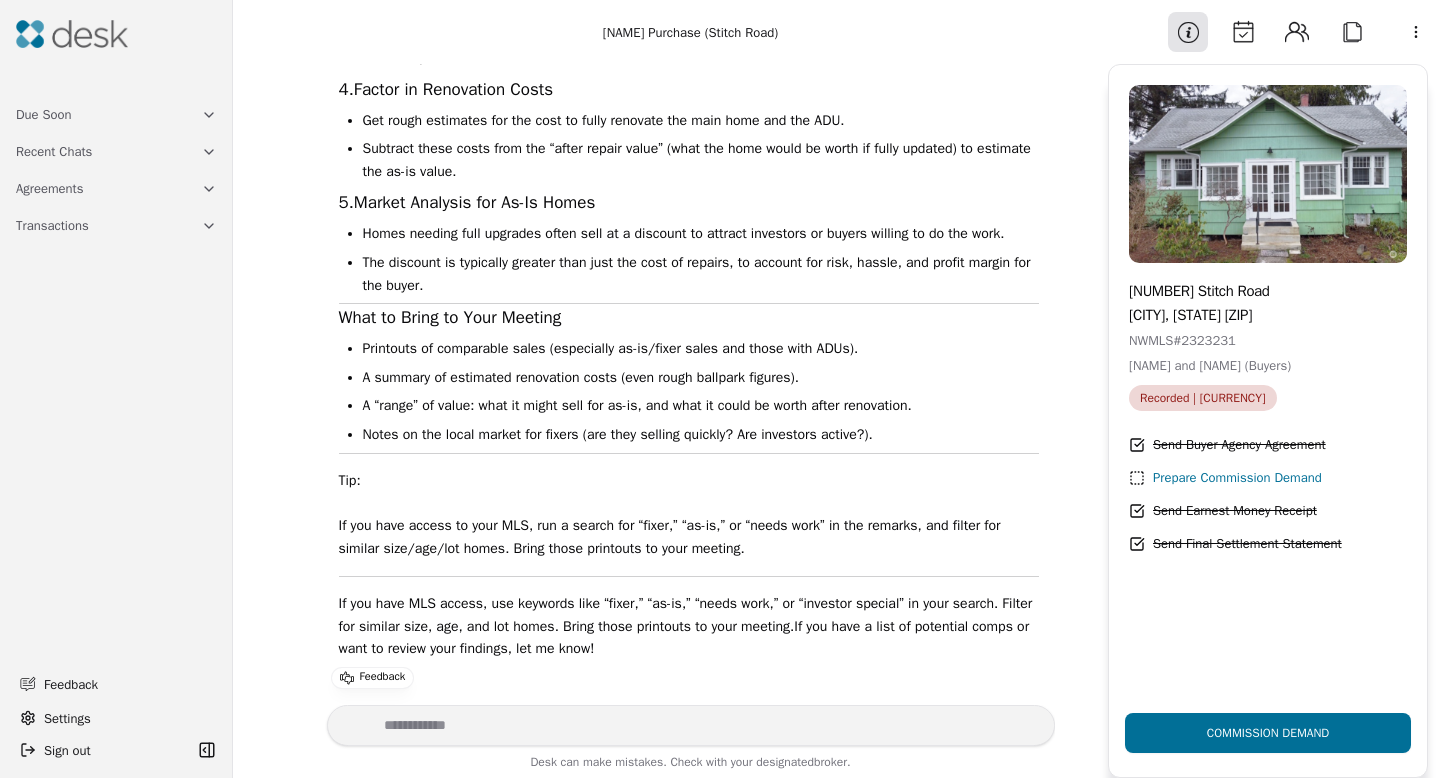 scroll, scrollTop: 54523, scrollLeft: 0, axis: vertical 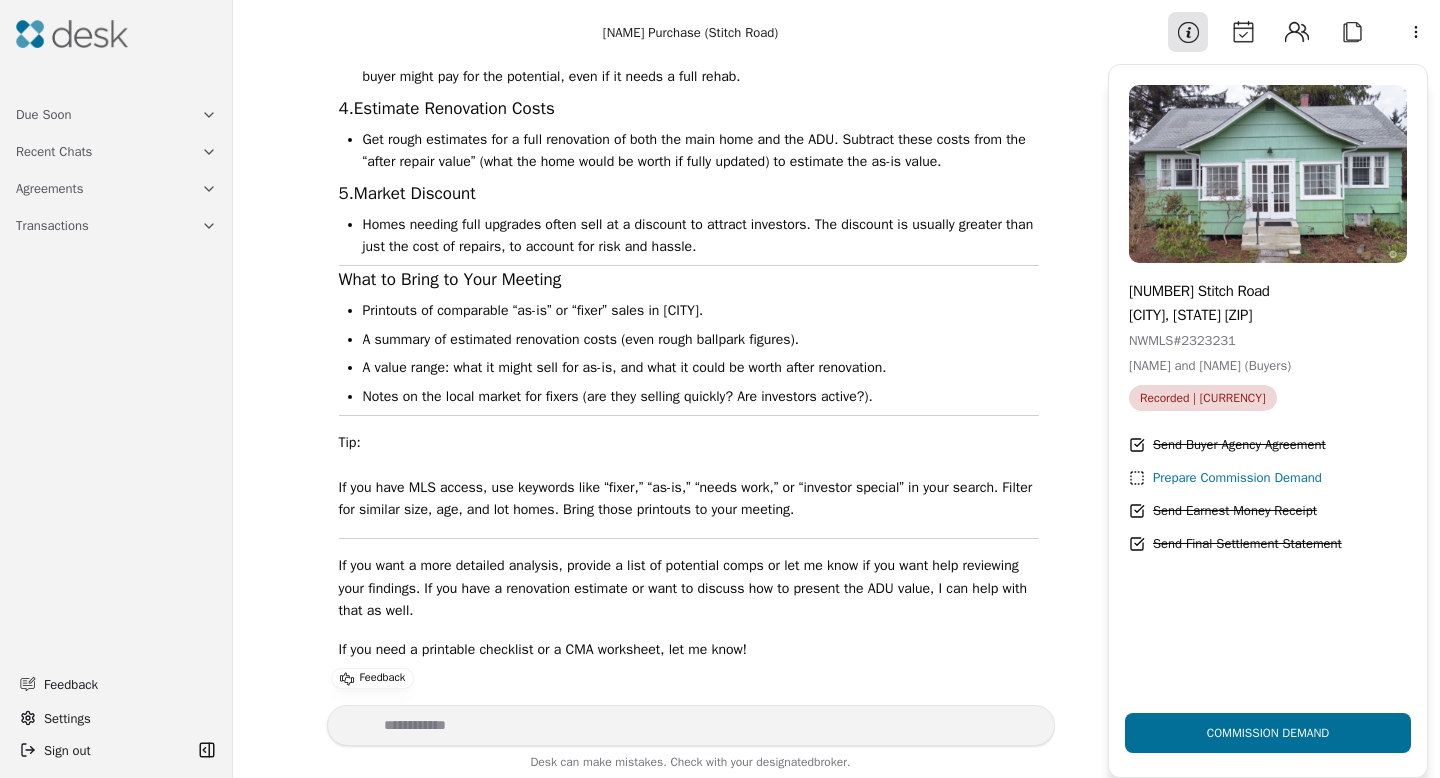 click at bounding box center [691, 725] 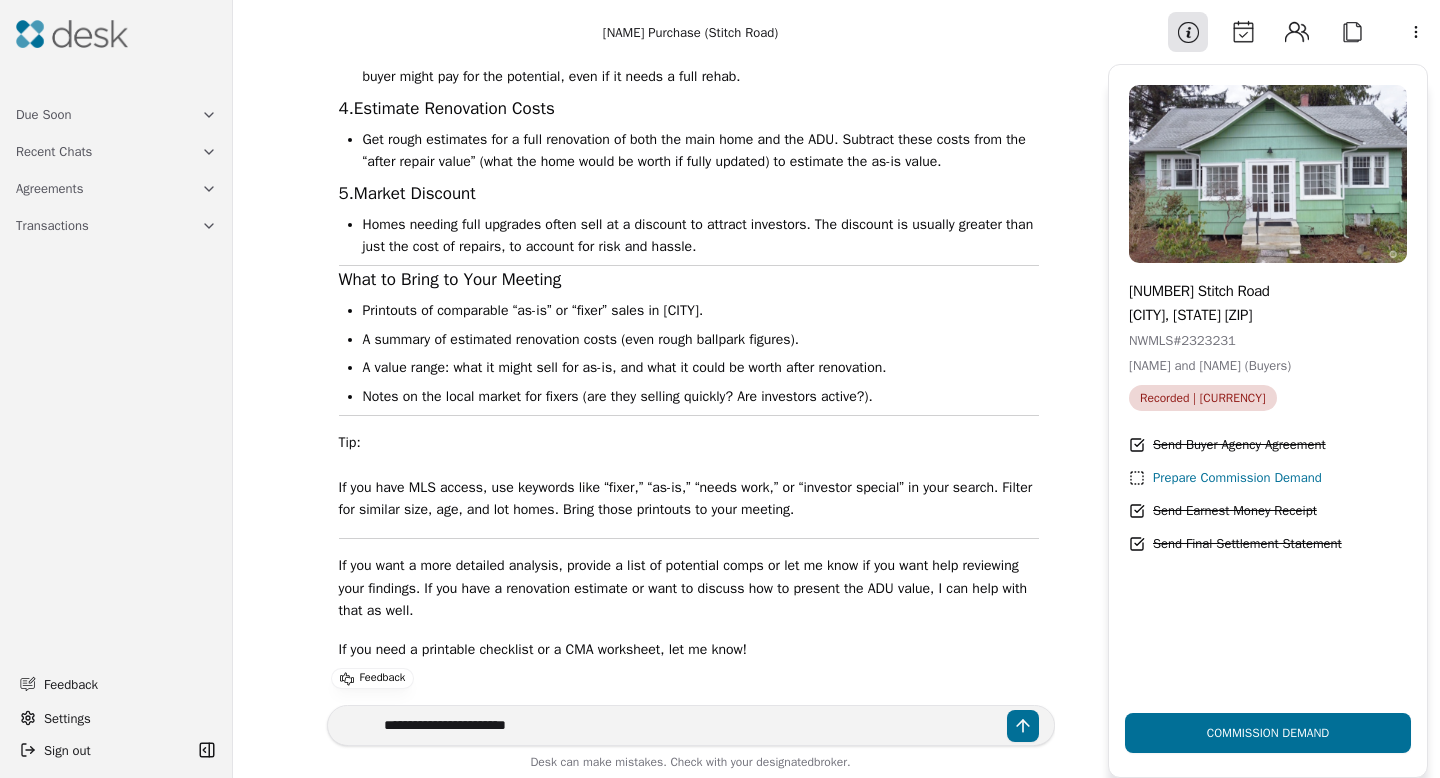 type on "**********" 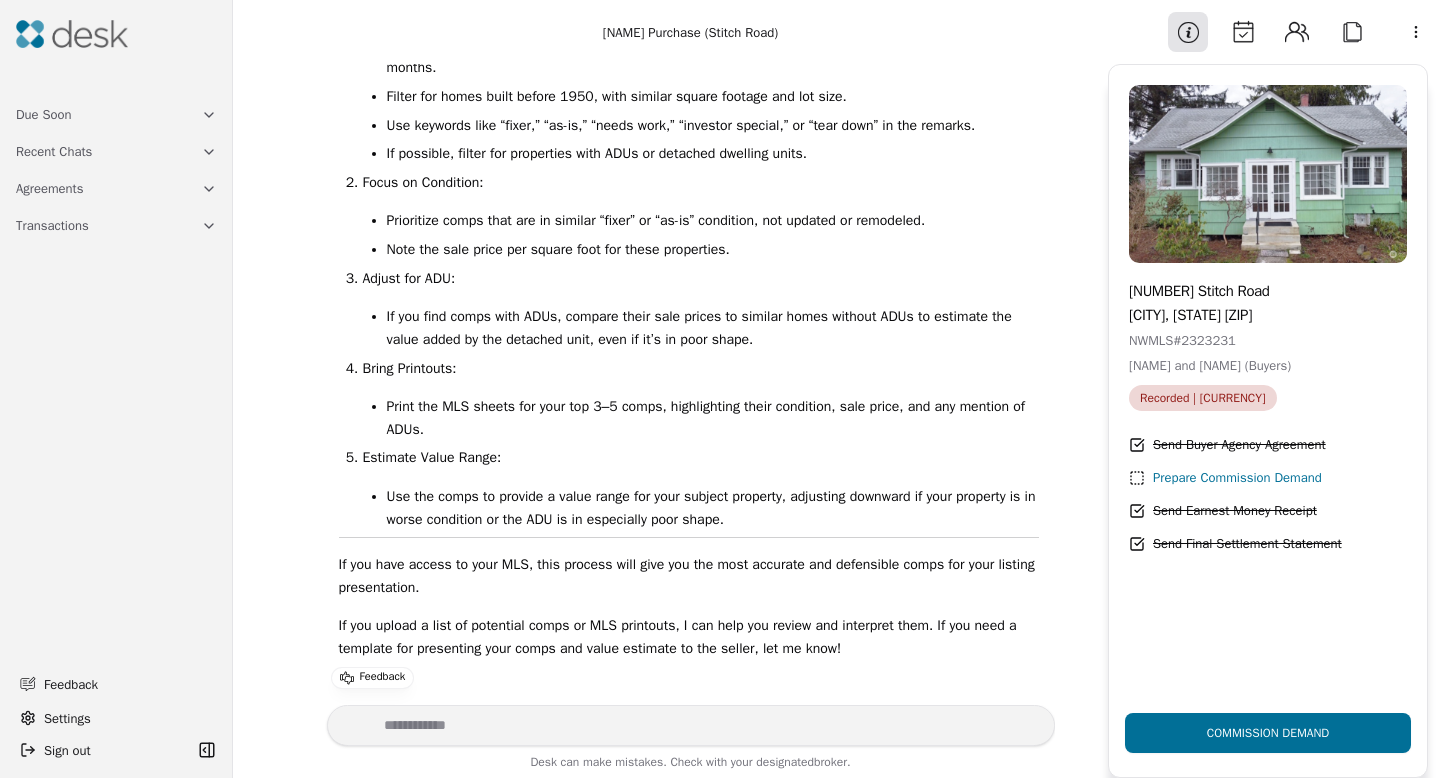 scroll, scrollTop: 56398, scrollLeft: 0, axis: vertical 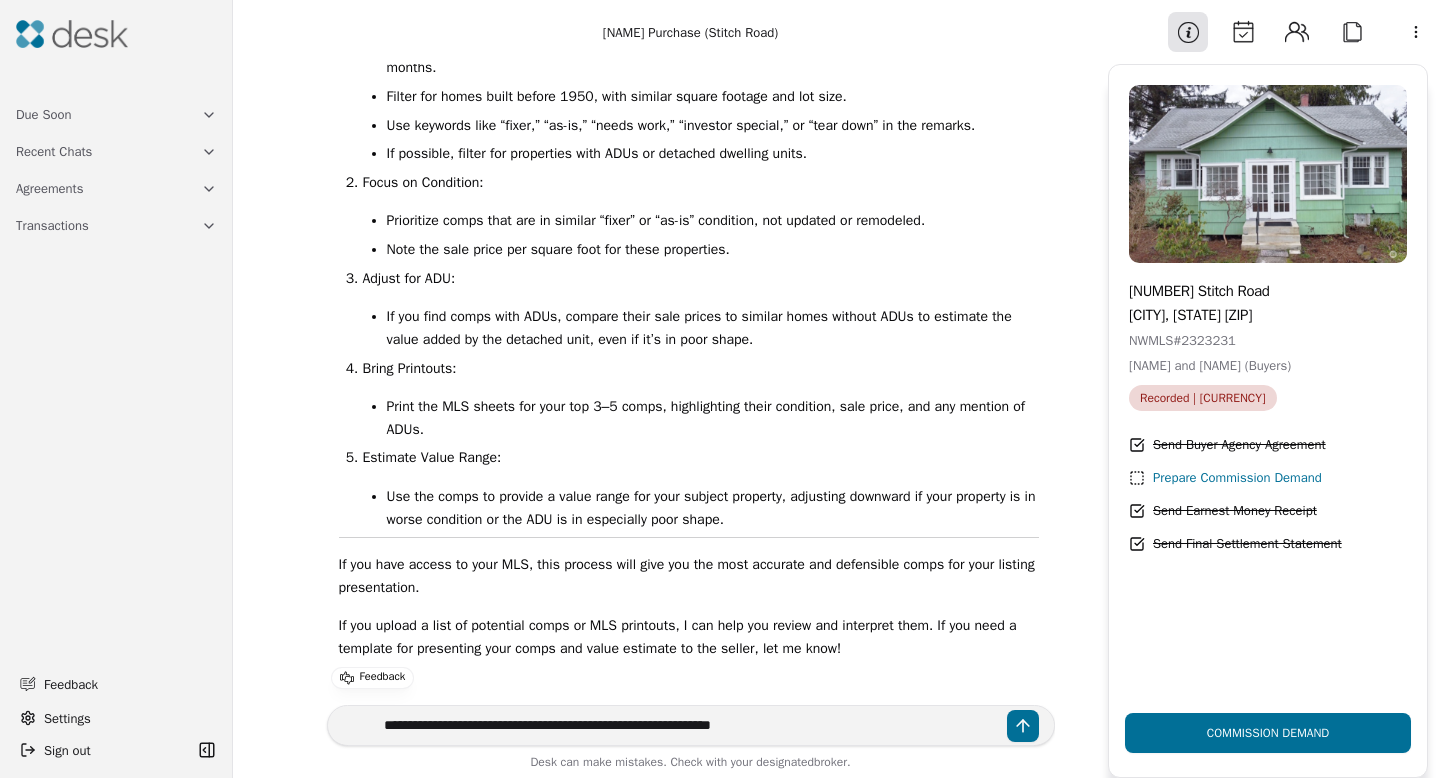 type on "**********" 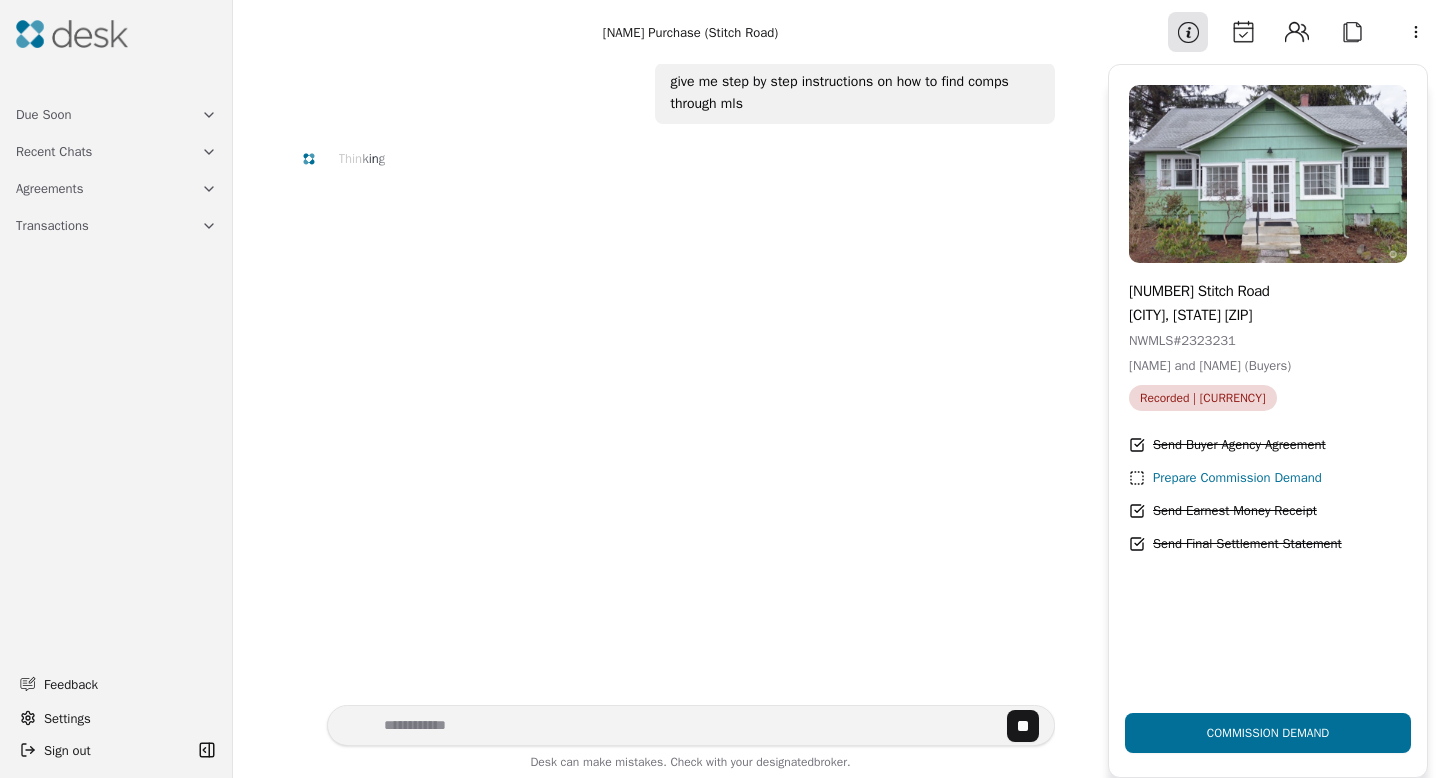 scroll, scrollTop: 57027, scrollLeft: 0, axis: vertical 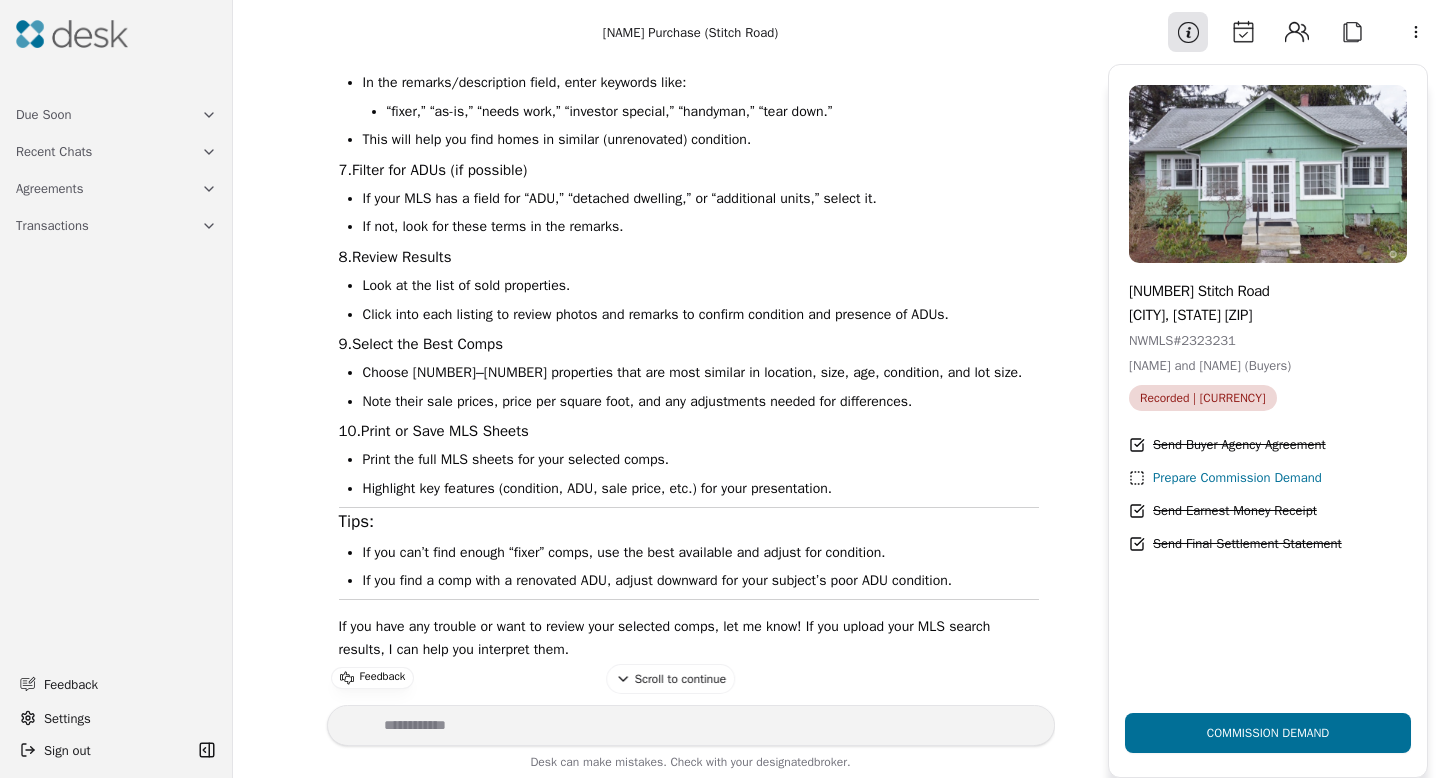 click at bounding box center [691, 725] 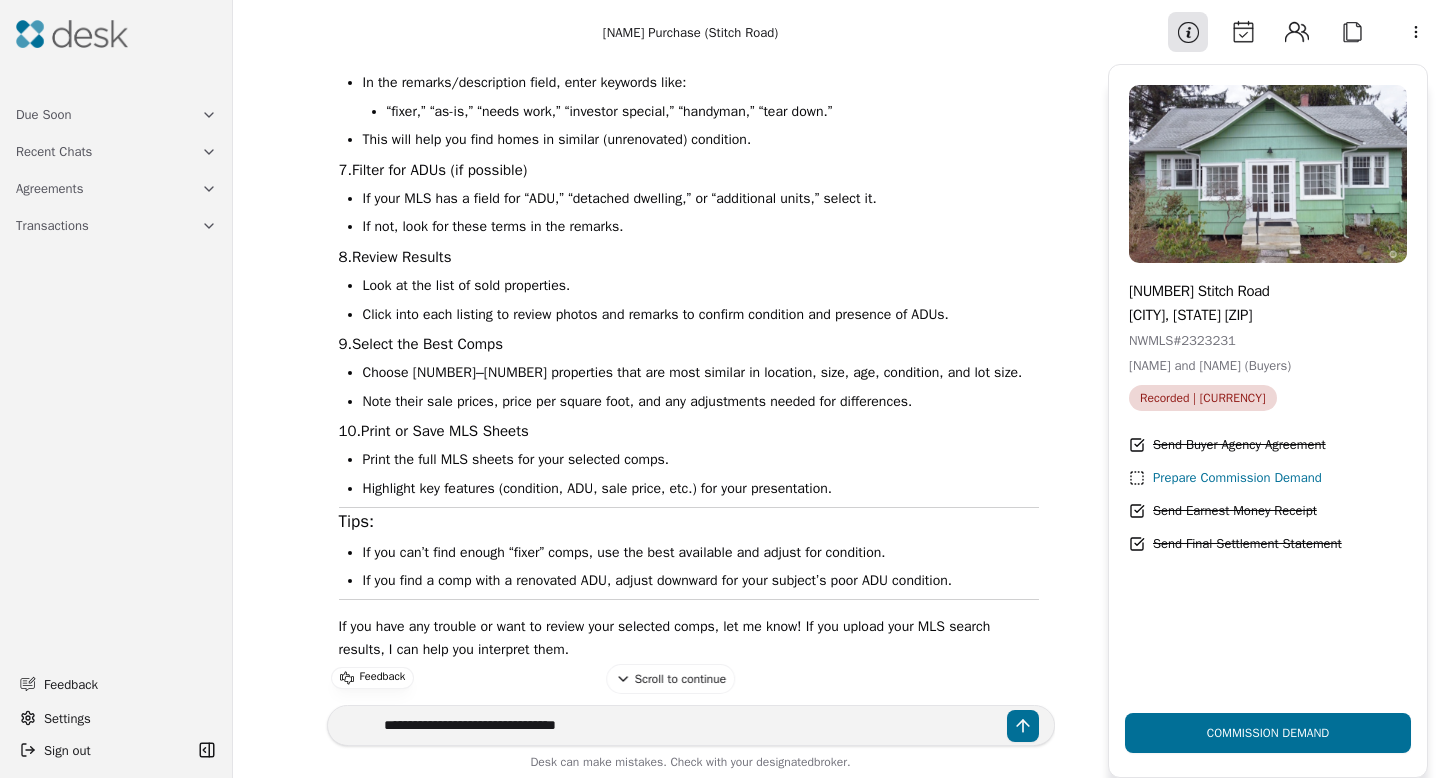 type on "**********" 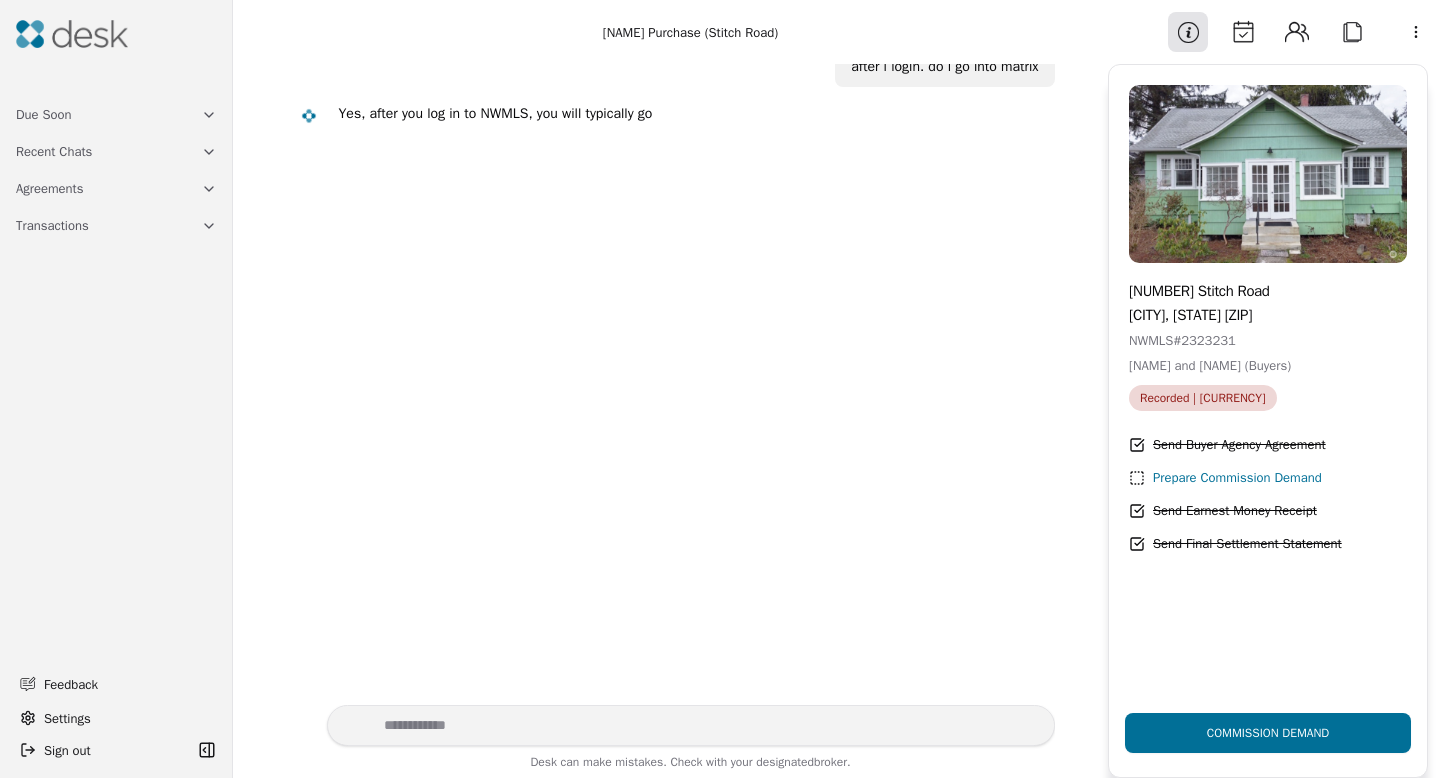 scroll, scrollTop: 58356, scrollLeft: 0, axis: vertical 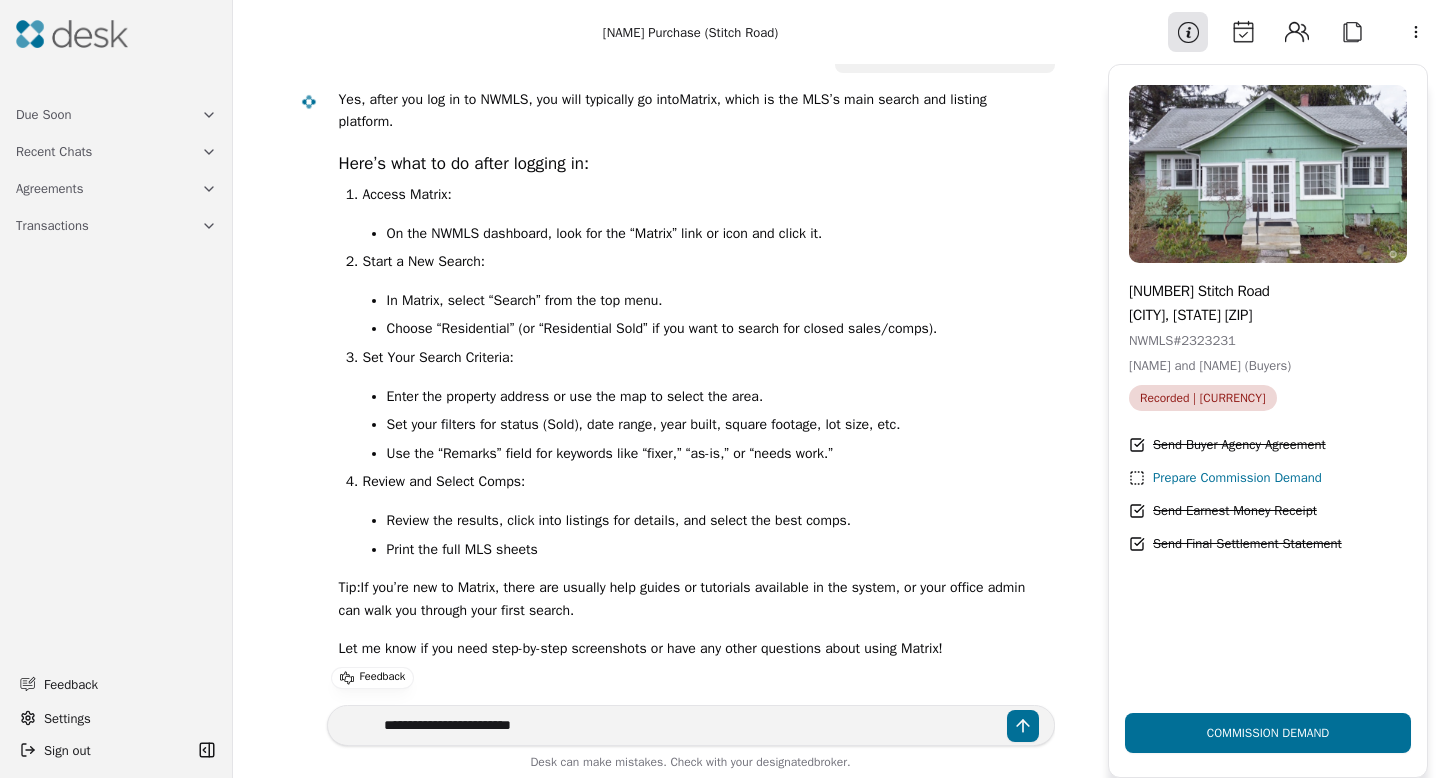 type on "**********" 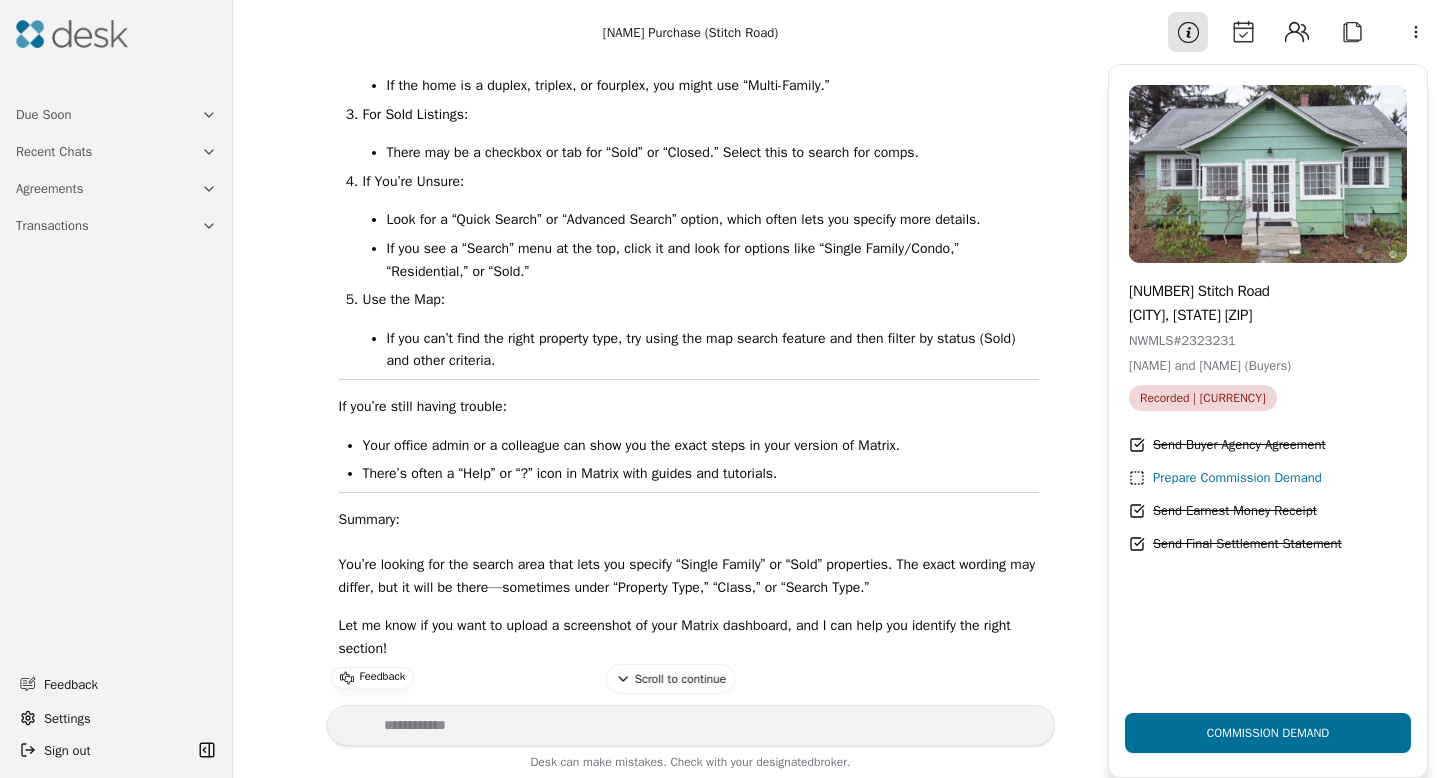 scroll, scrollTop: 58311, scrollLeft: 0, axis: vertical 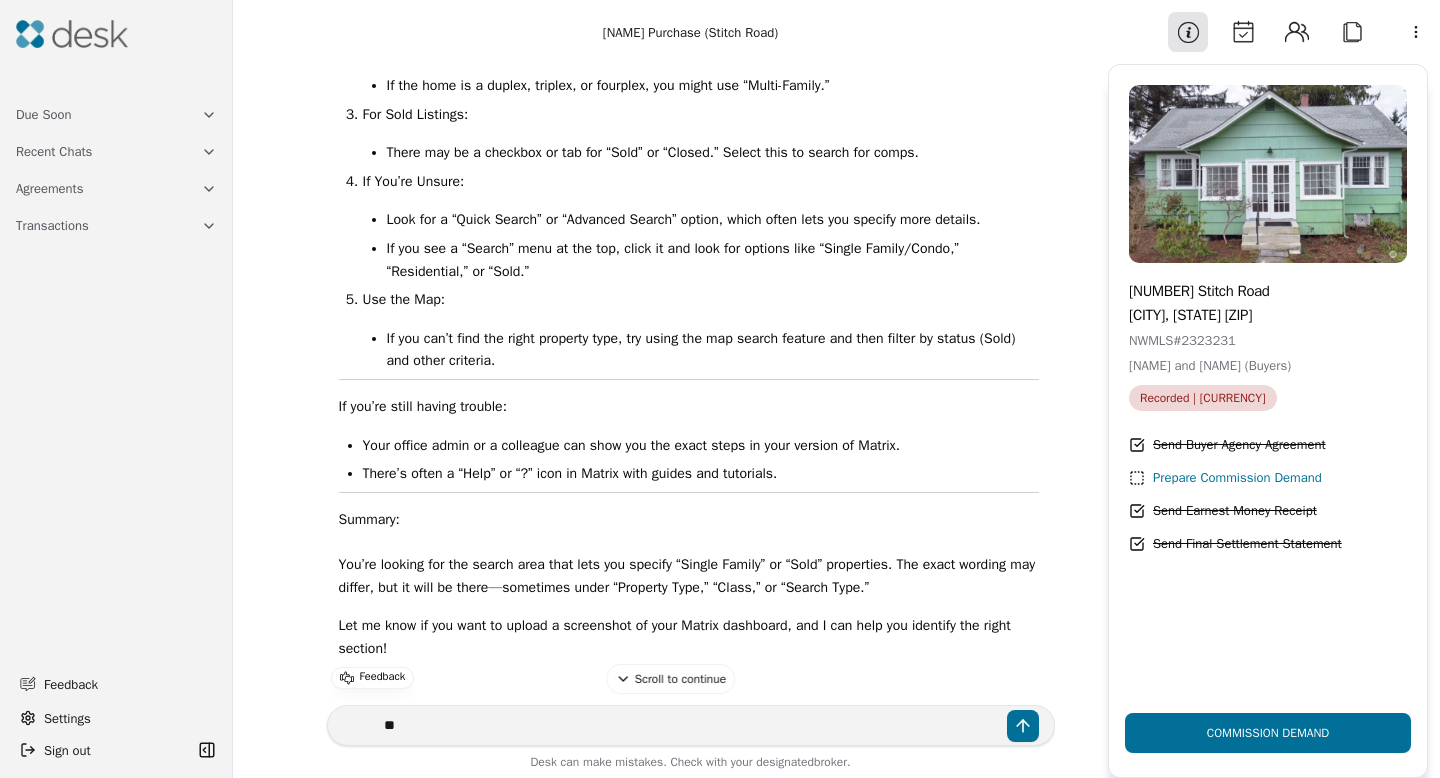 type on "*" 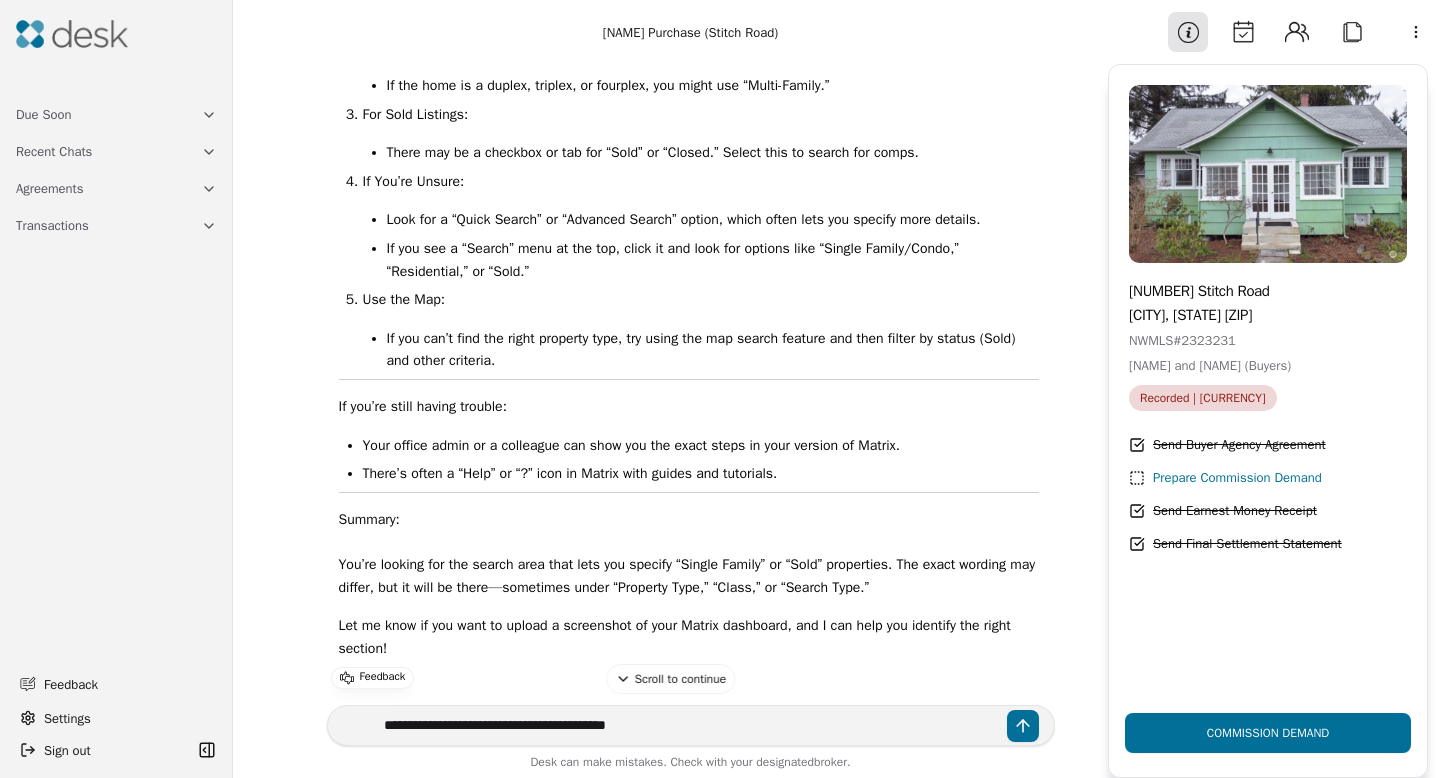 type on "**********" 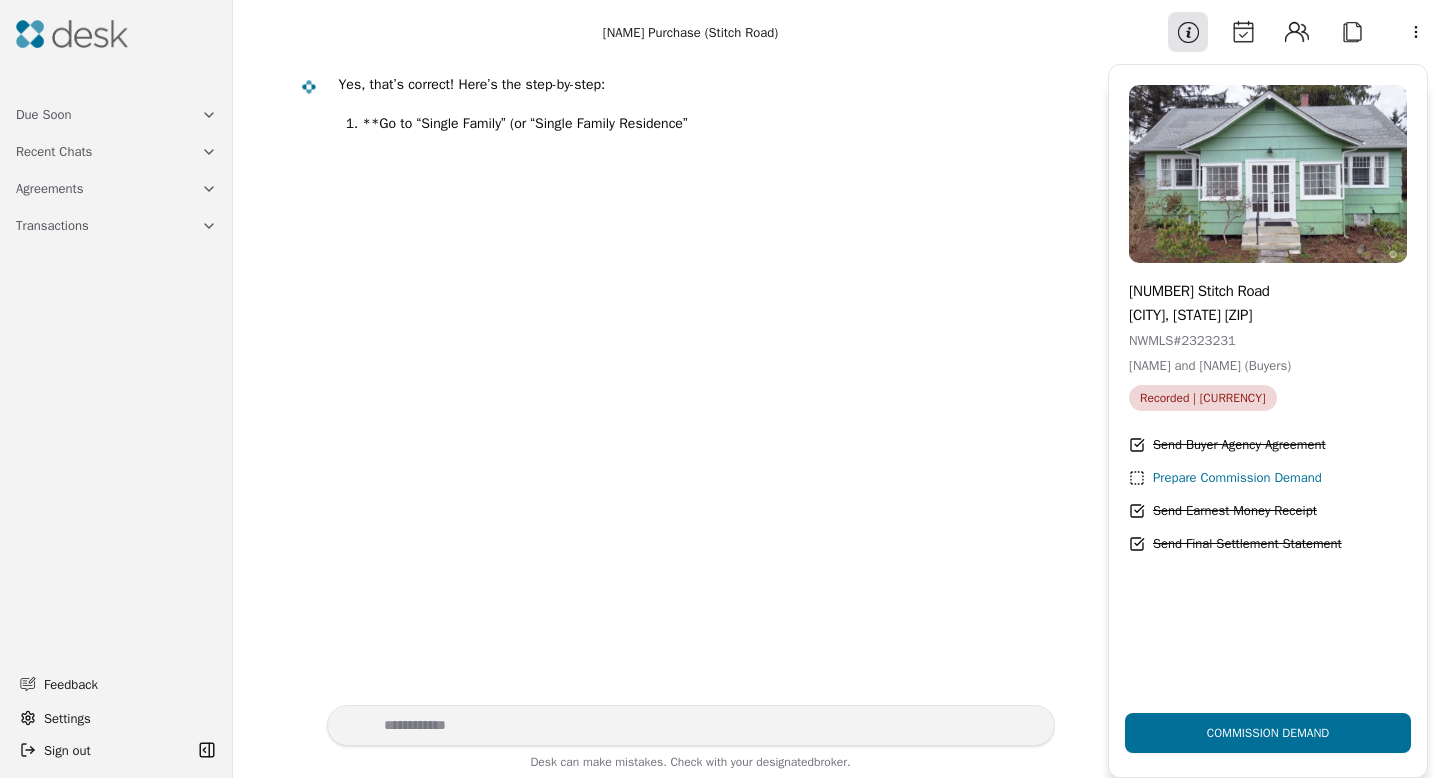 scroll, scrollTop: 59945, scrollLeft: 0, axis: vertical 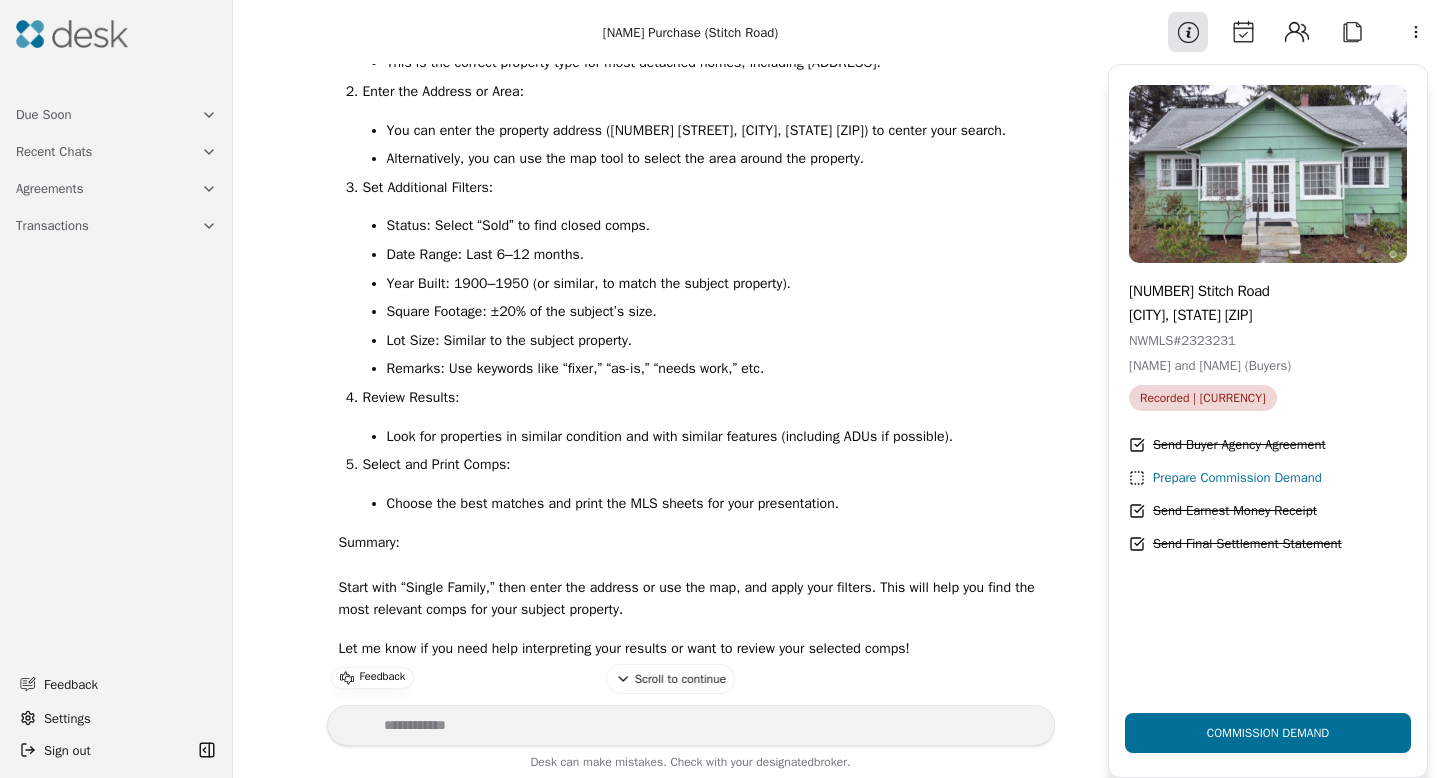 click at bounding box center (691, 725) 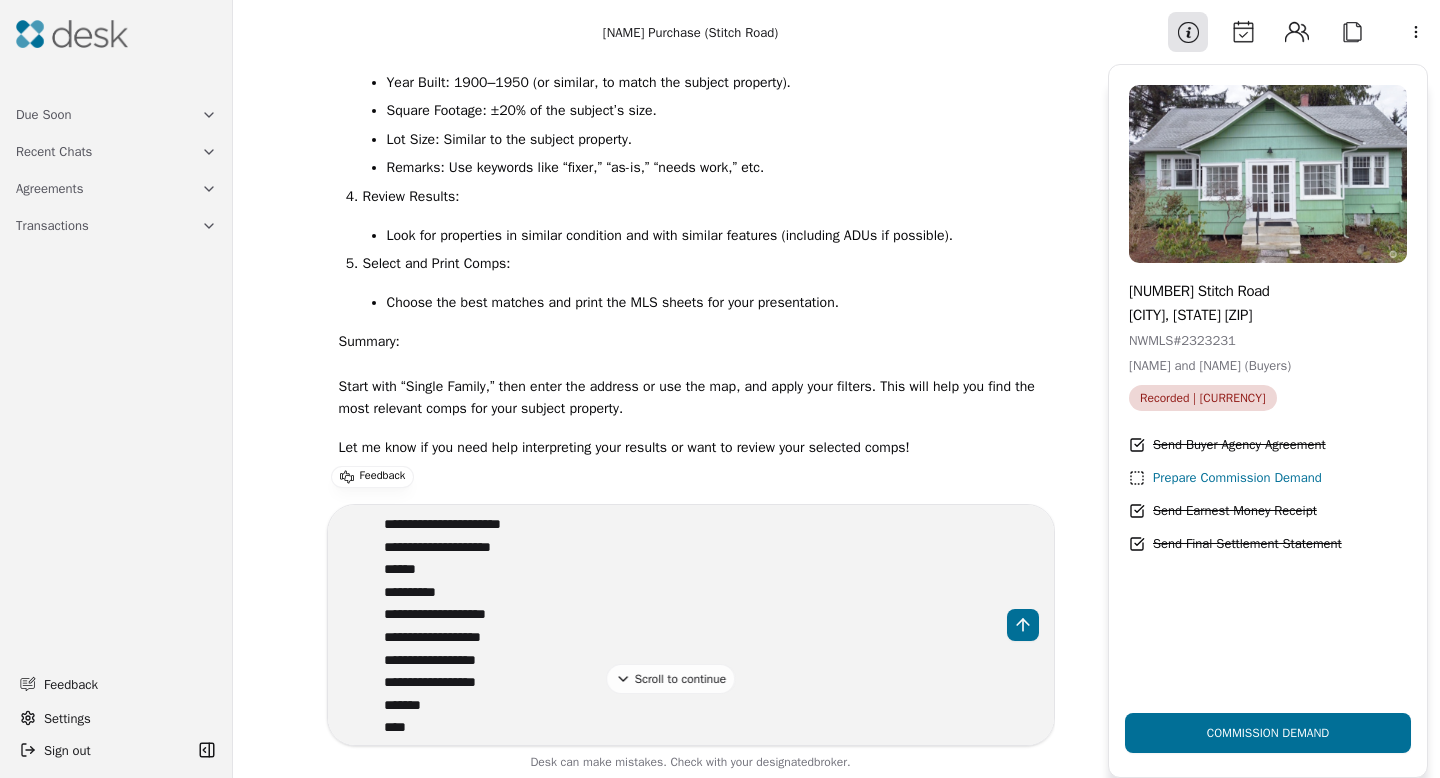 scroll, scrollTop: 2727, scrollLeft: 0, axis: vertical 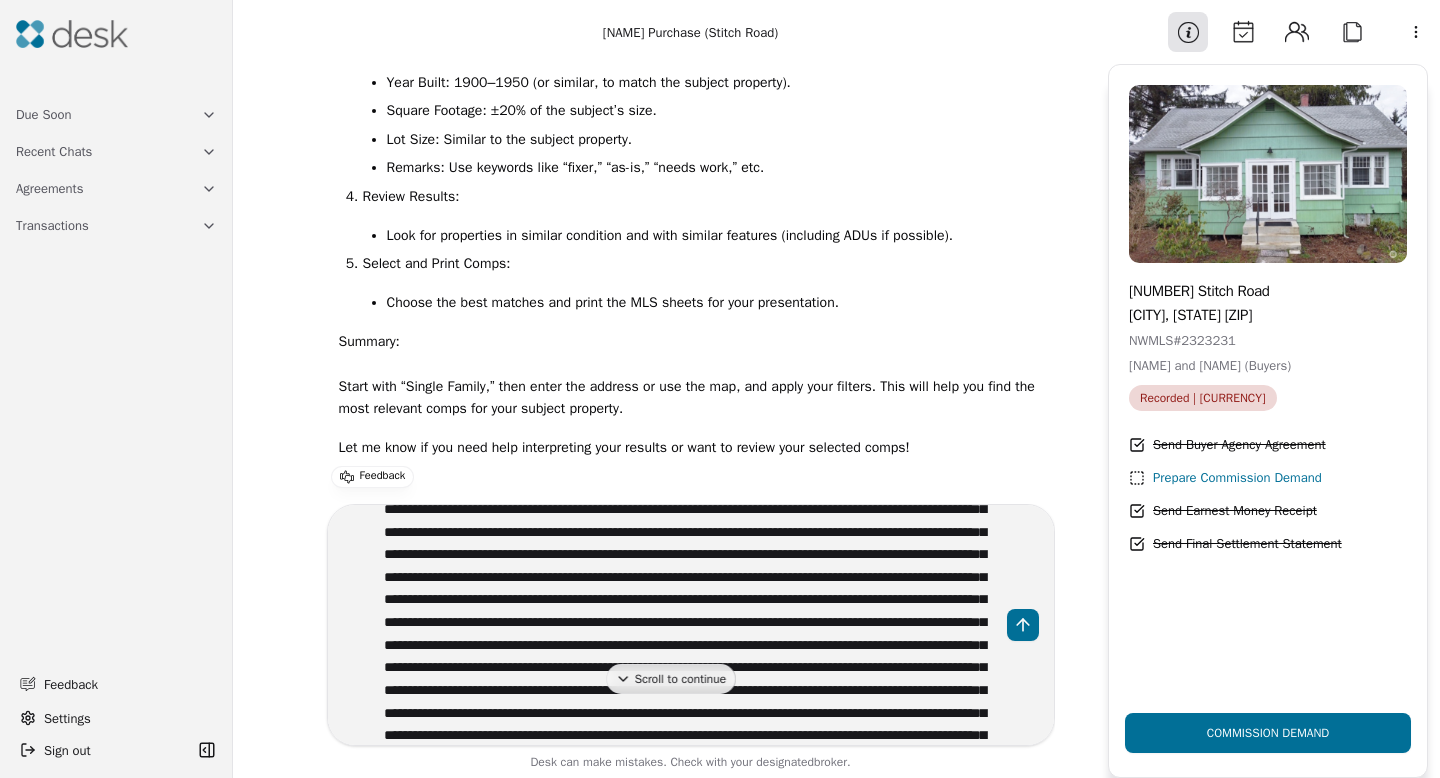 drag, startPoint x: 469, startPoint y: 736, endPoint x: 318, endPoint y: 472, distance: 304.1332 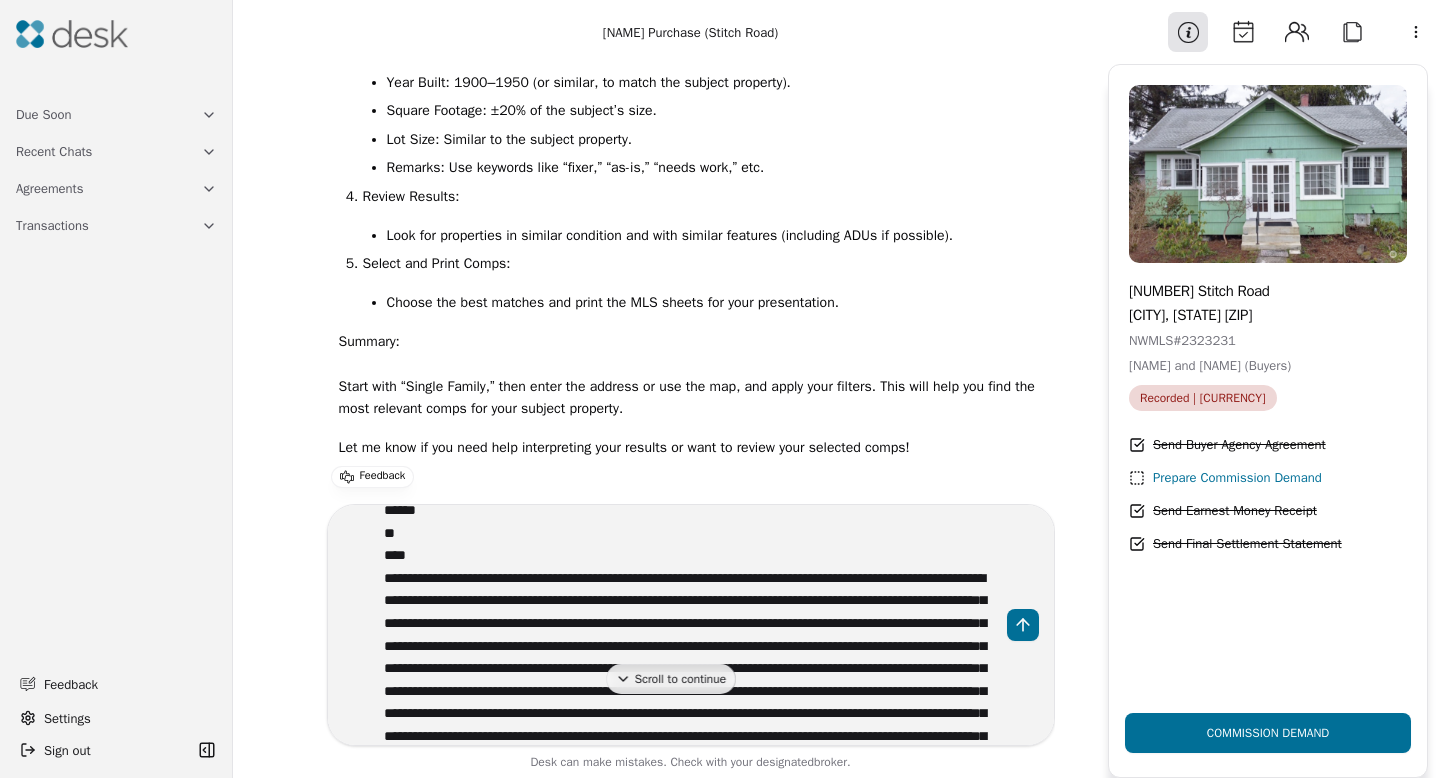 type on "**********" 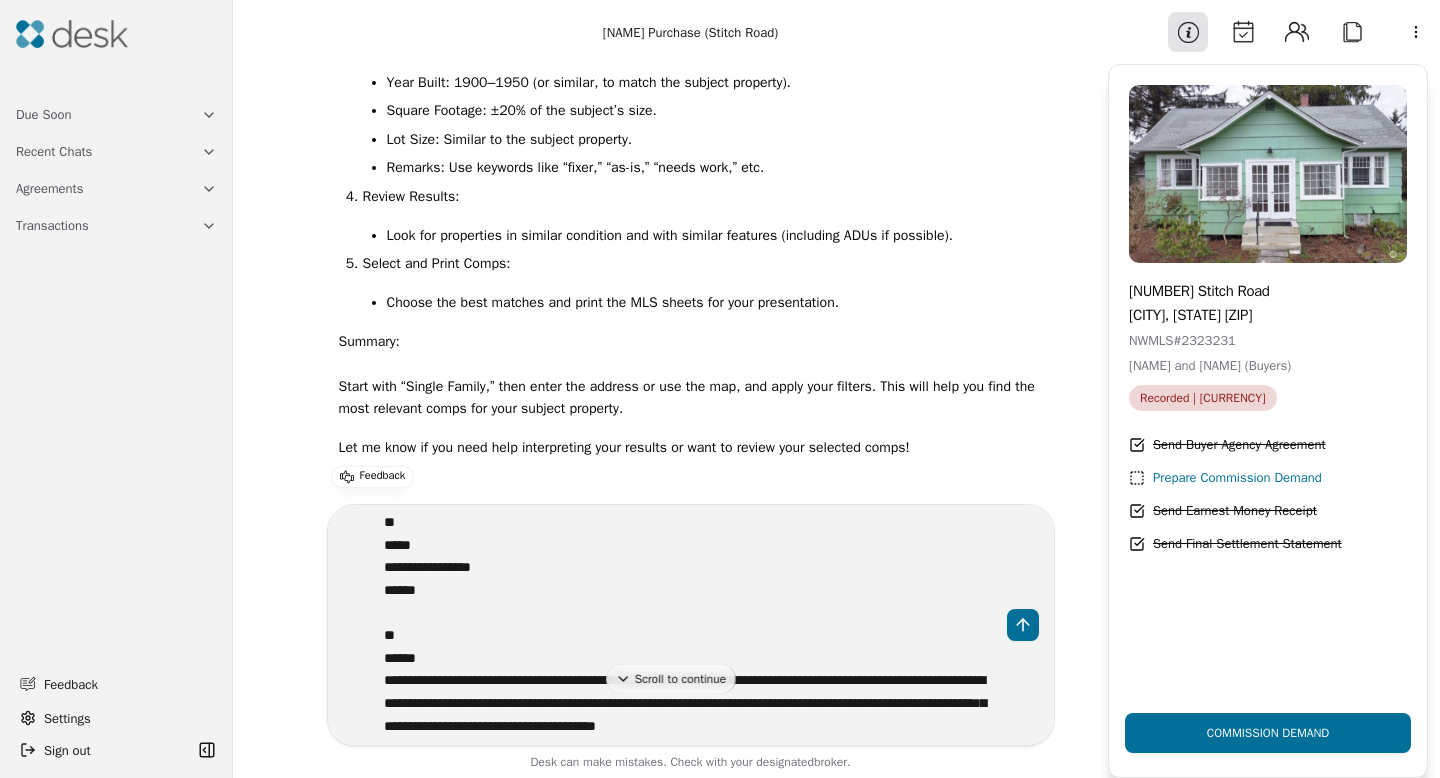scroll, scrollTop: 680, scrollLeft: 0, axis: vertical 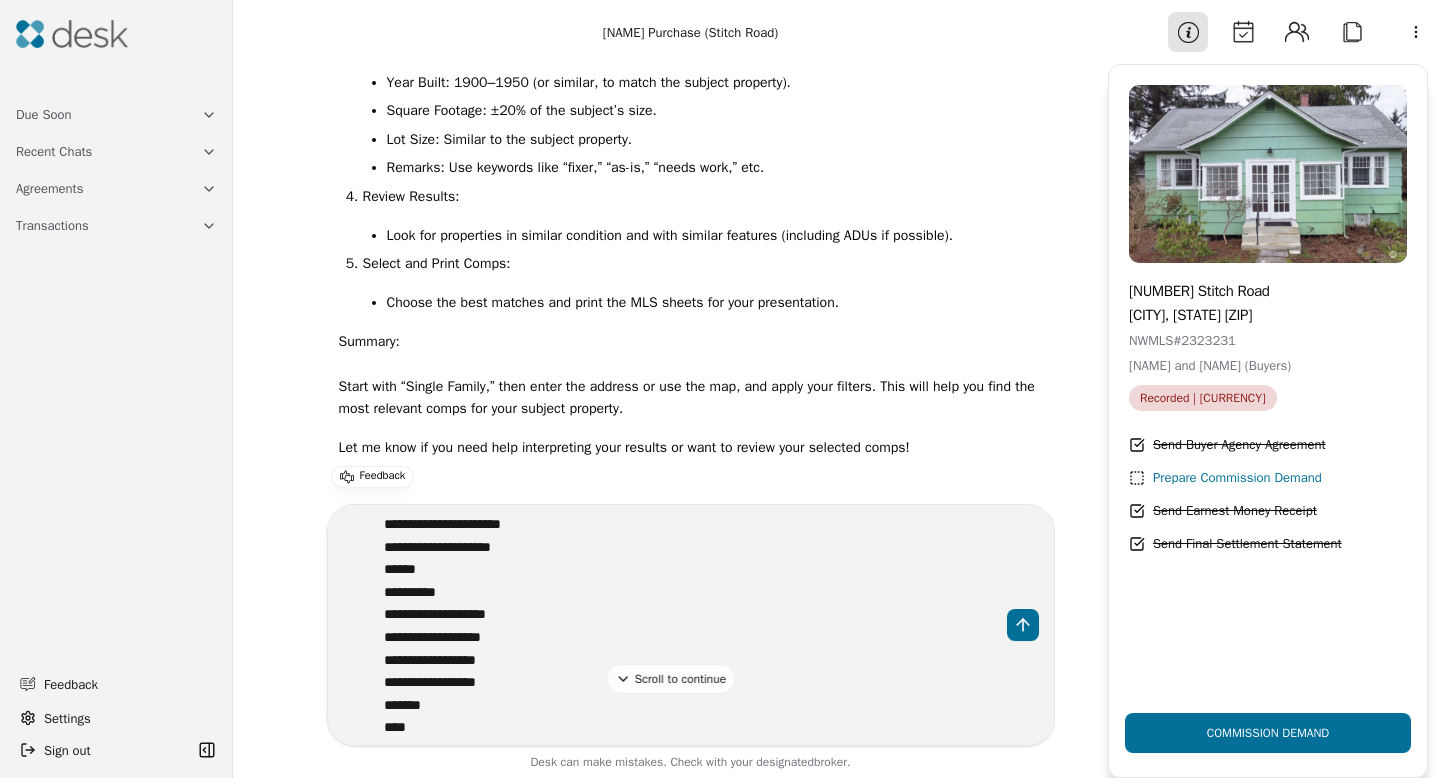 drag, startPoint x: 592, startPoint y: 700, endPoint x: 285, endPoint y: 445, distance: 399.09146 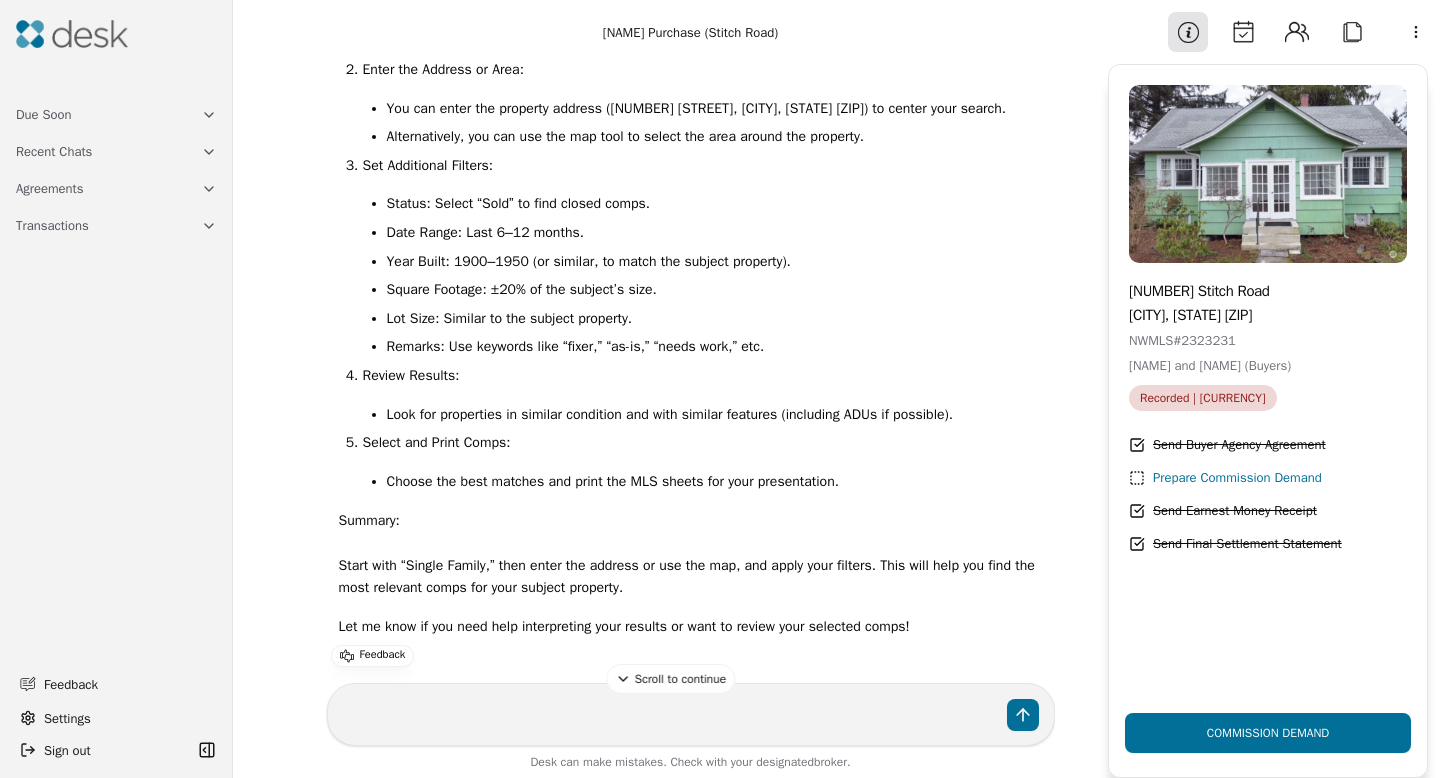 click at bounding box center [691, 714] 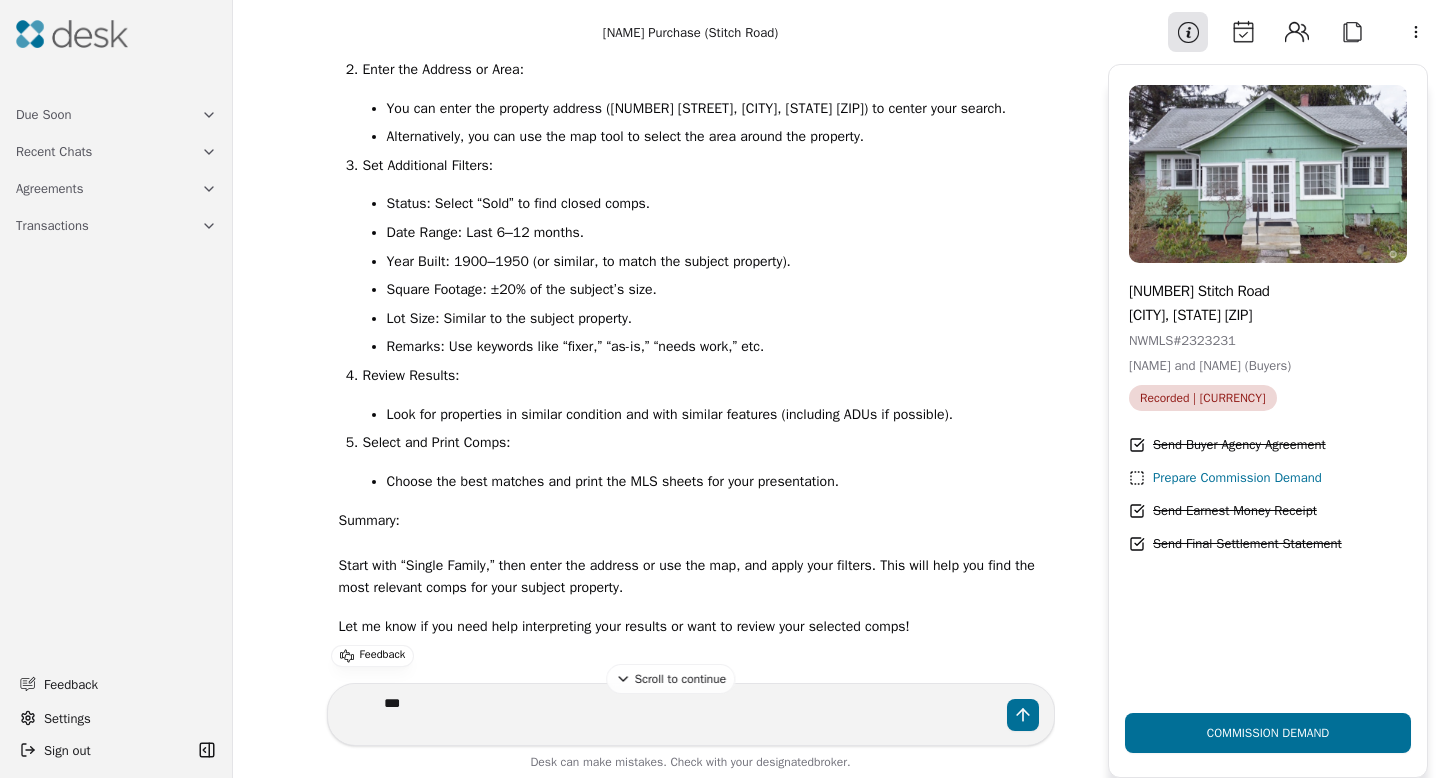 type on "*" 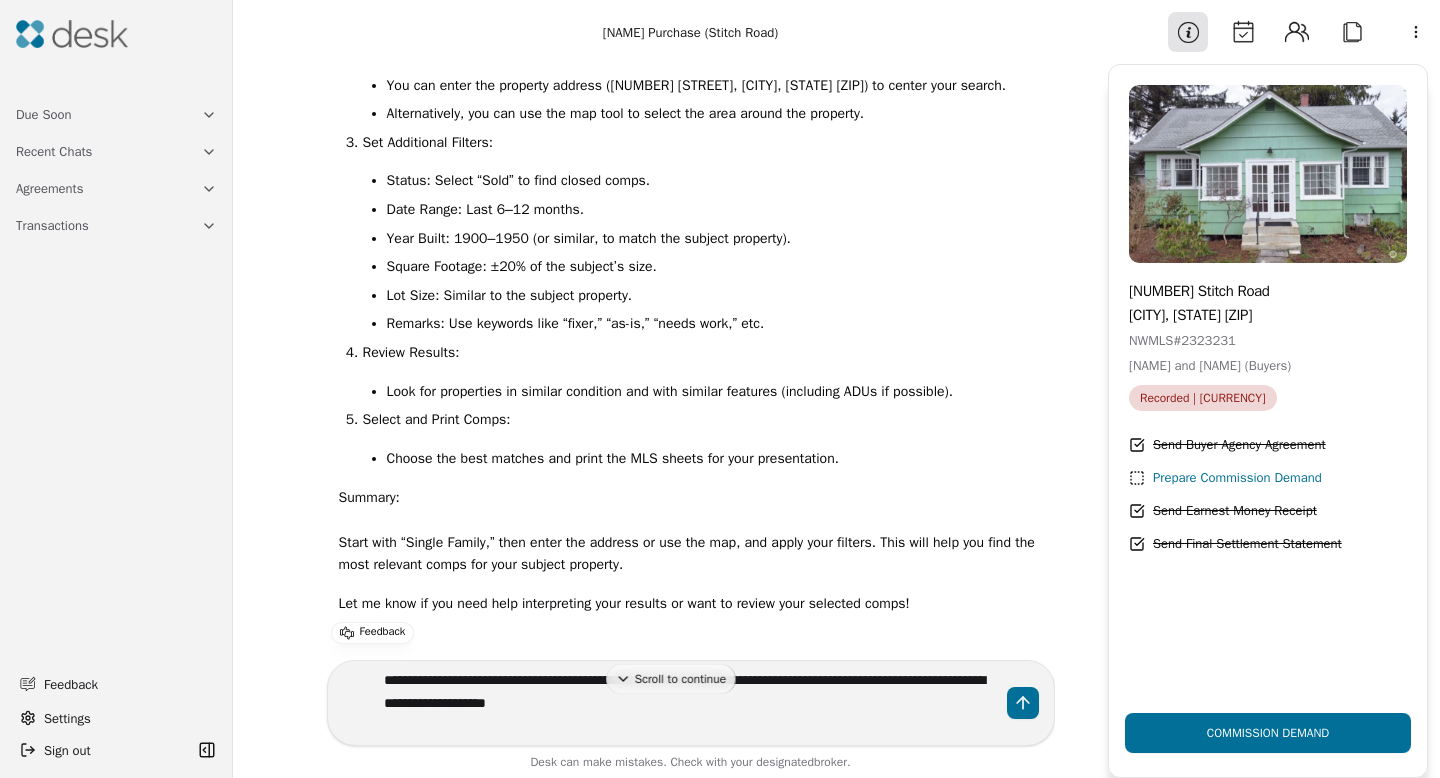 type on "**********" 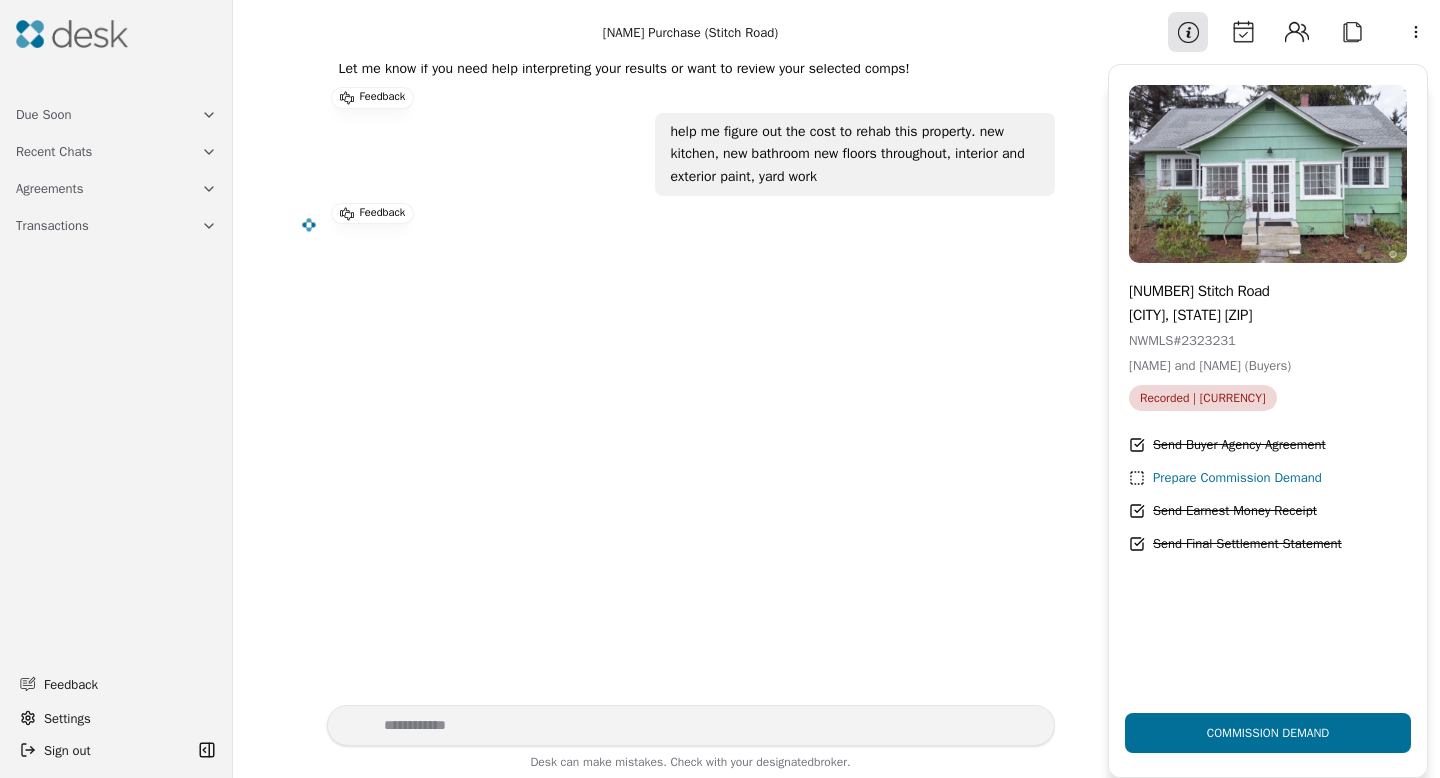 scroll, scrollTop: 60669, scrollLeft: 0, axis: vertical 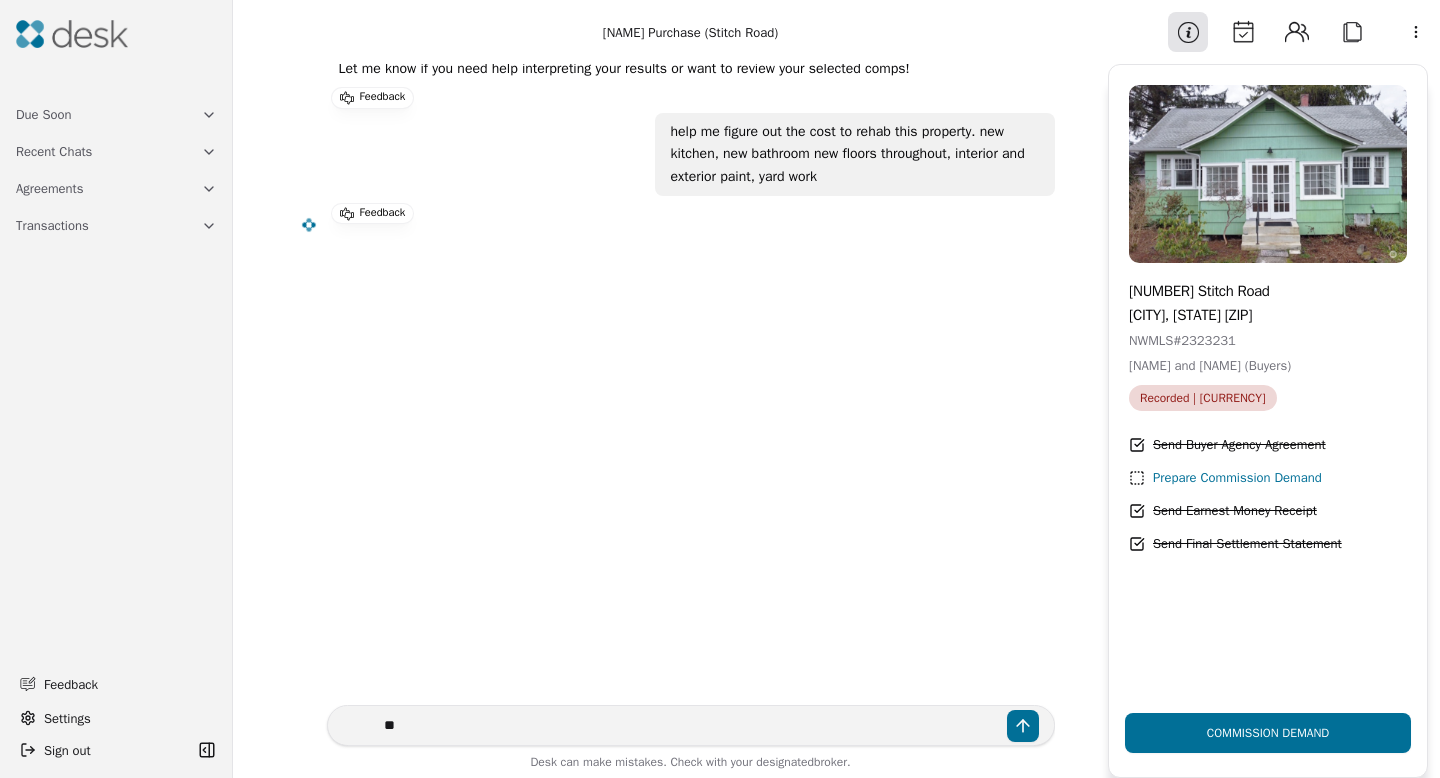 type on "*" 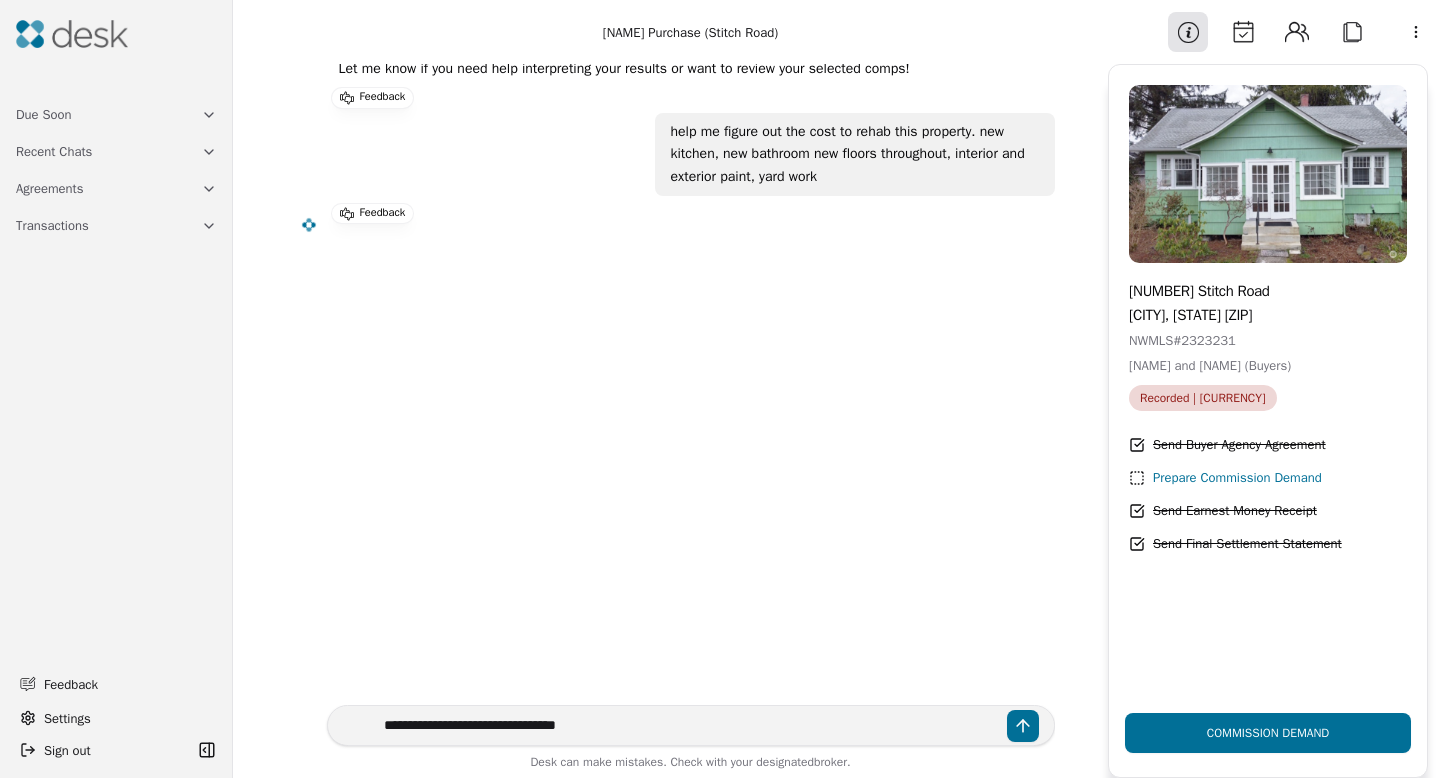 type on "**********" 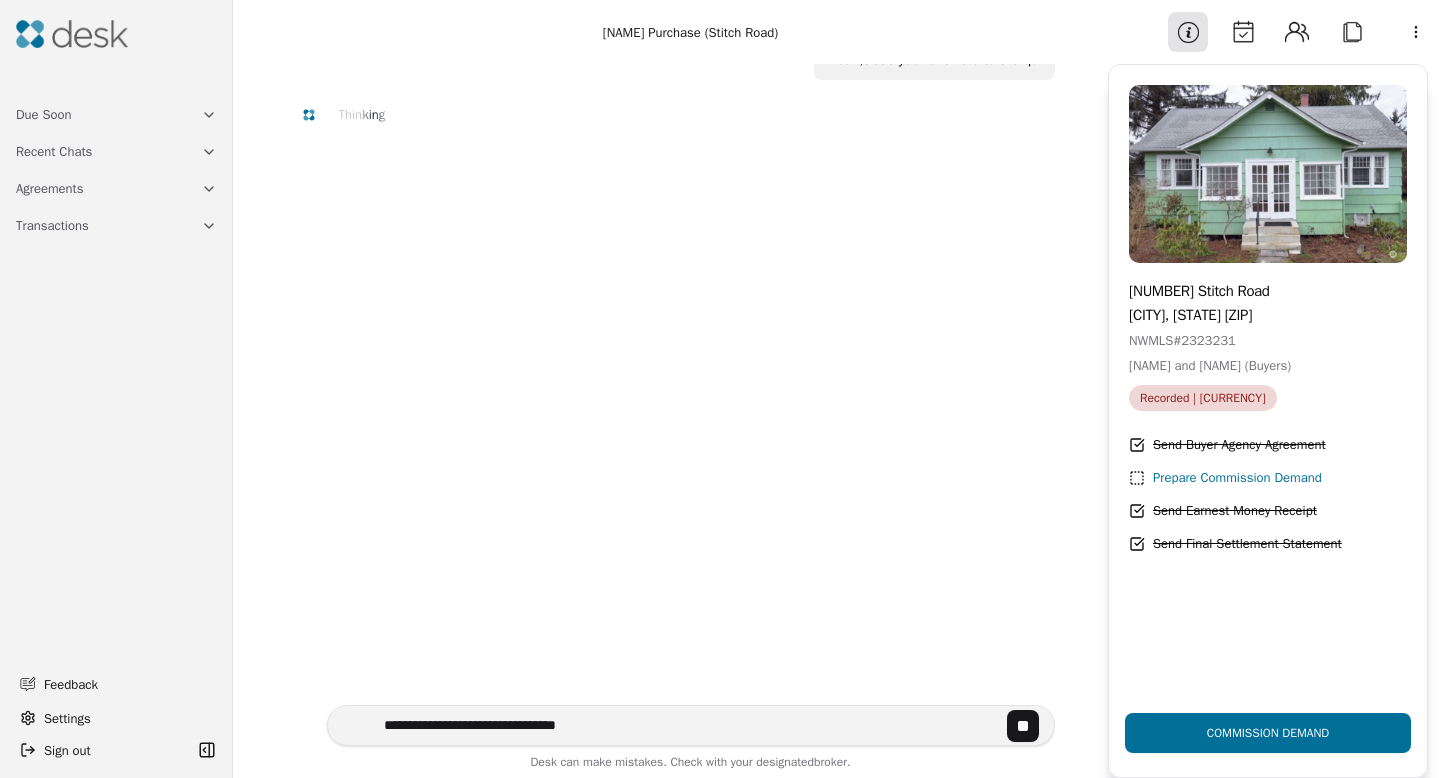 scroll, scrollTop: 60852, scrollLeft: 0, axis: vertical 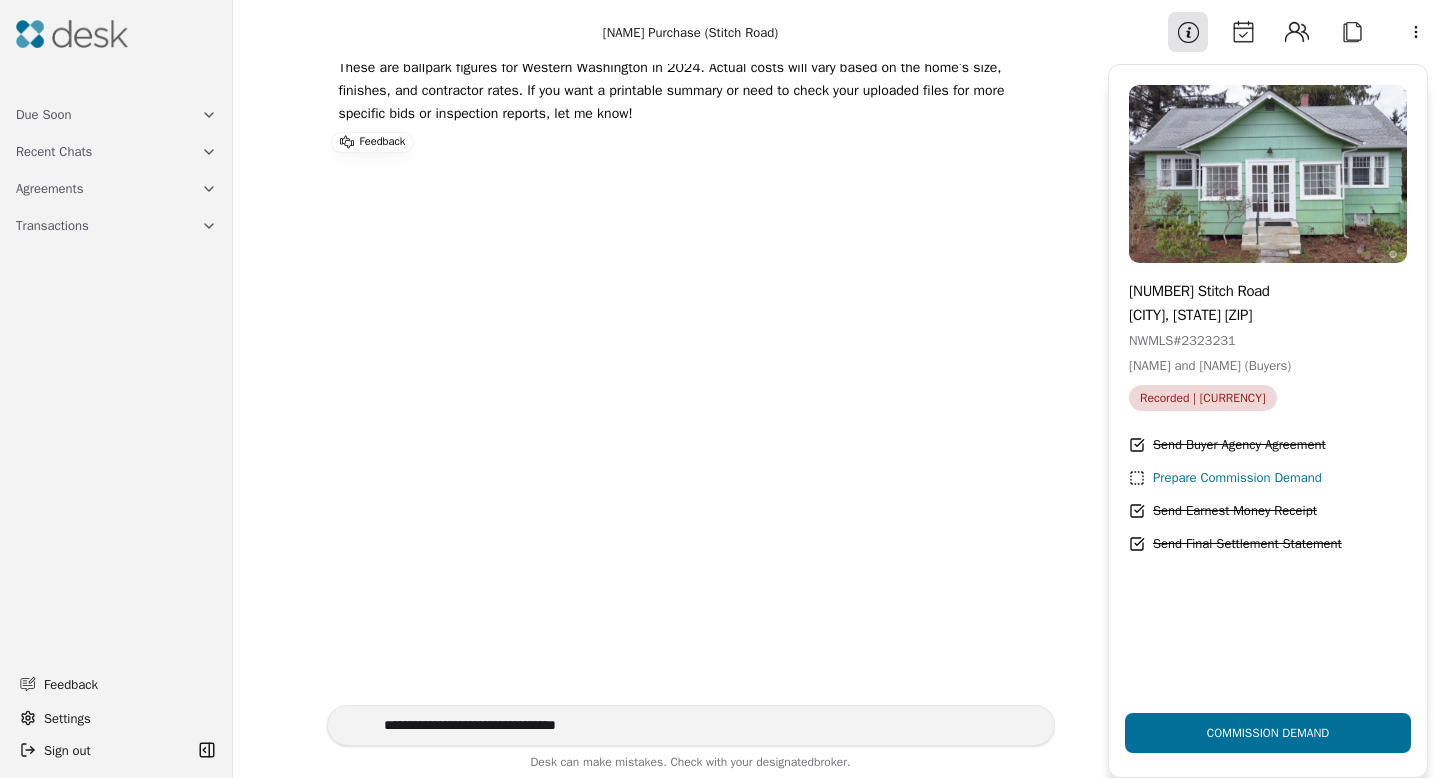 click on "**********" at bounding box center (691, 725) 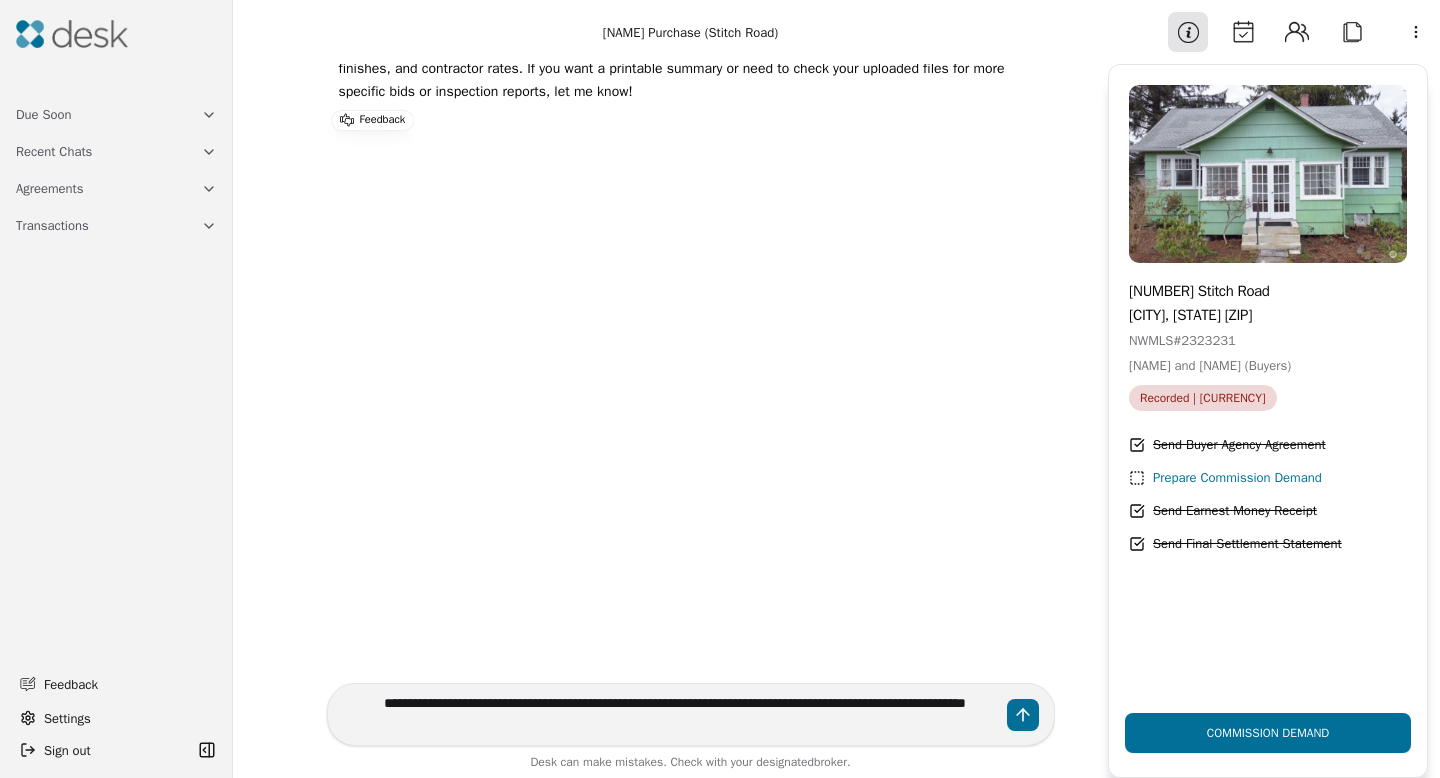 click on "**********" at bounding box center (691, 714) 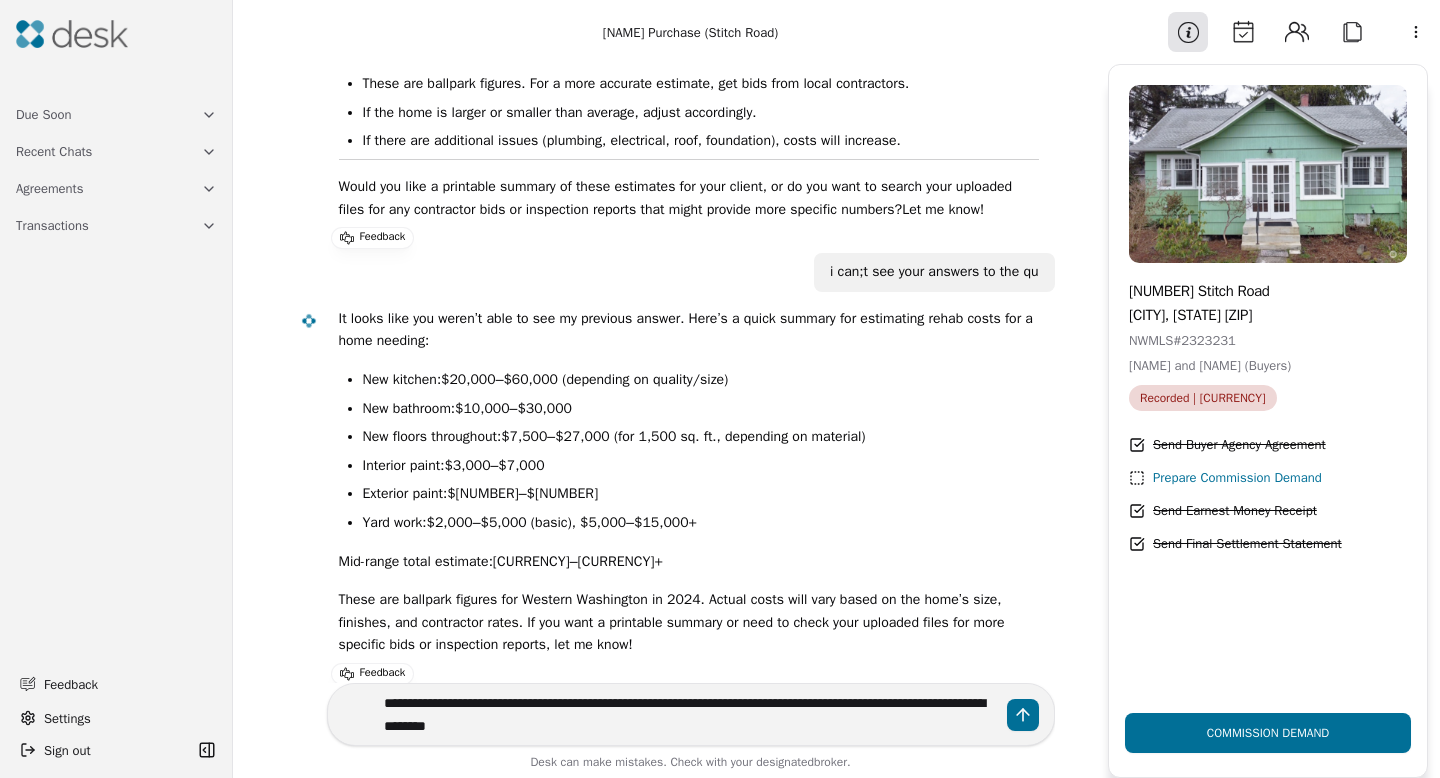 scroll, scrollTop: 62126, scrollLeft: 0, axis: vertical 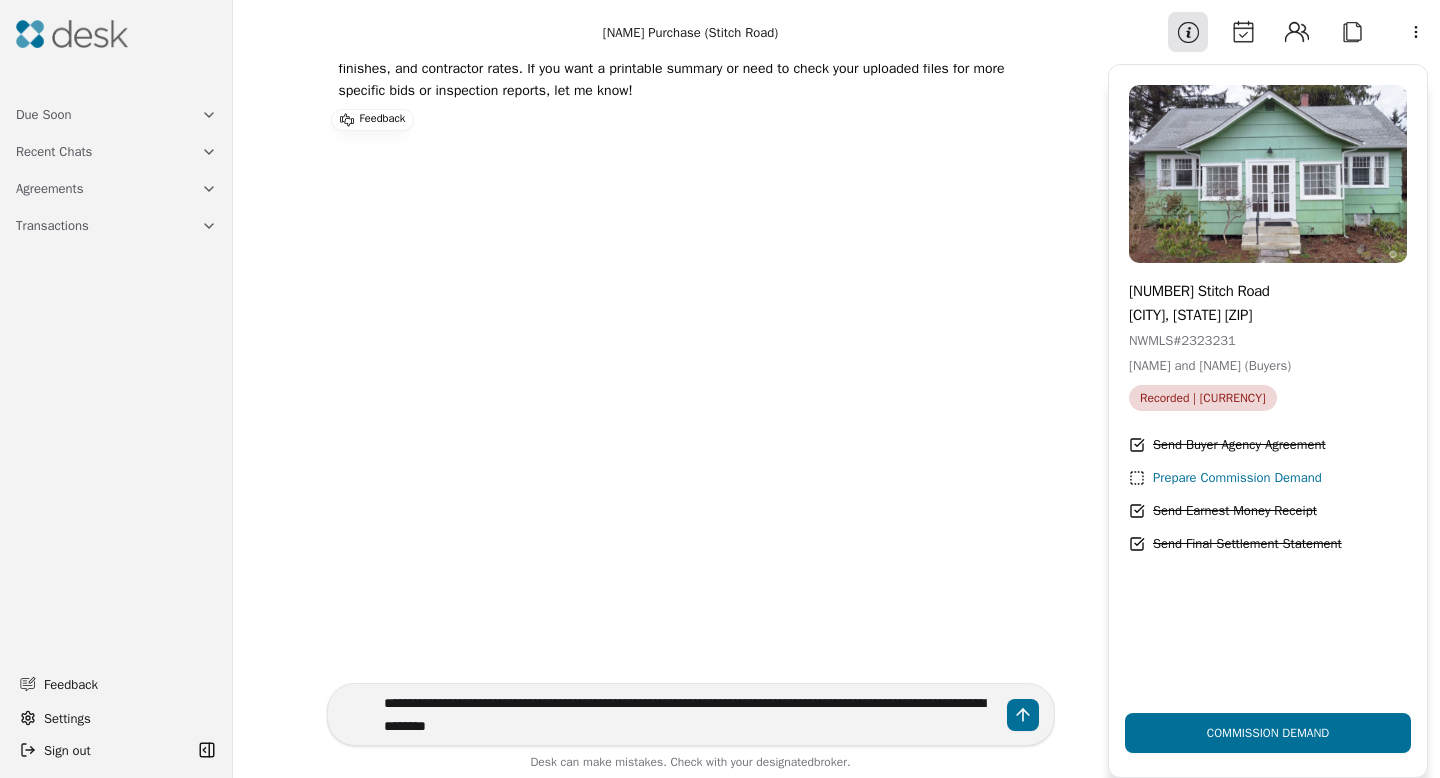click on "**********" at bounding box center (691, 714) 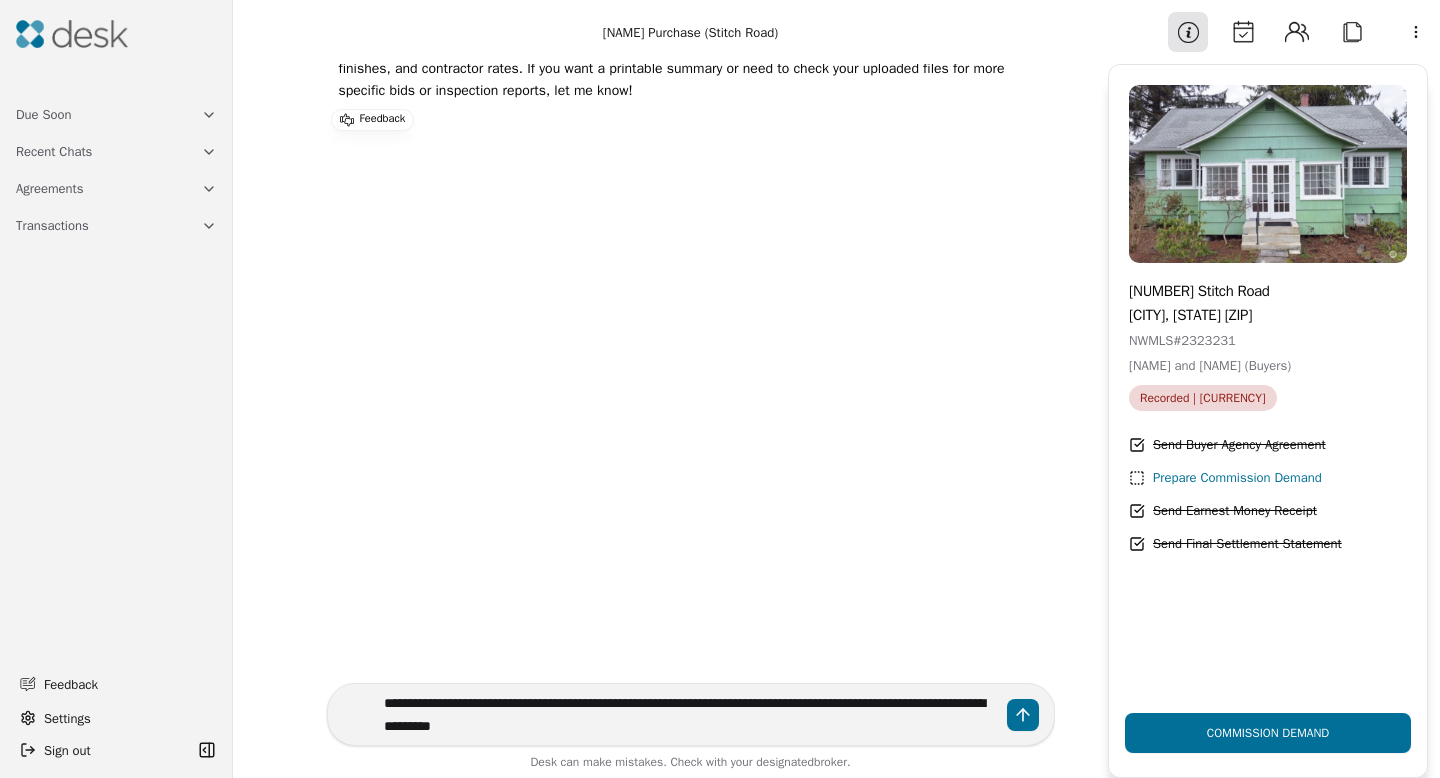 click on "**********" at bounding box center (691, 714) 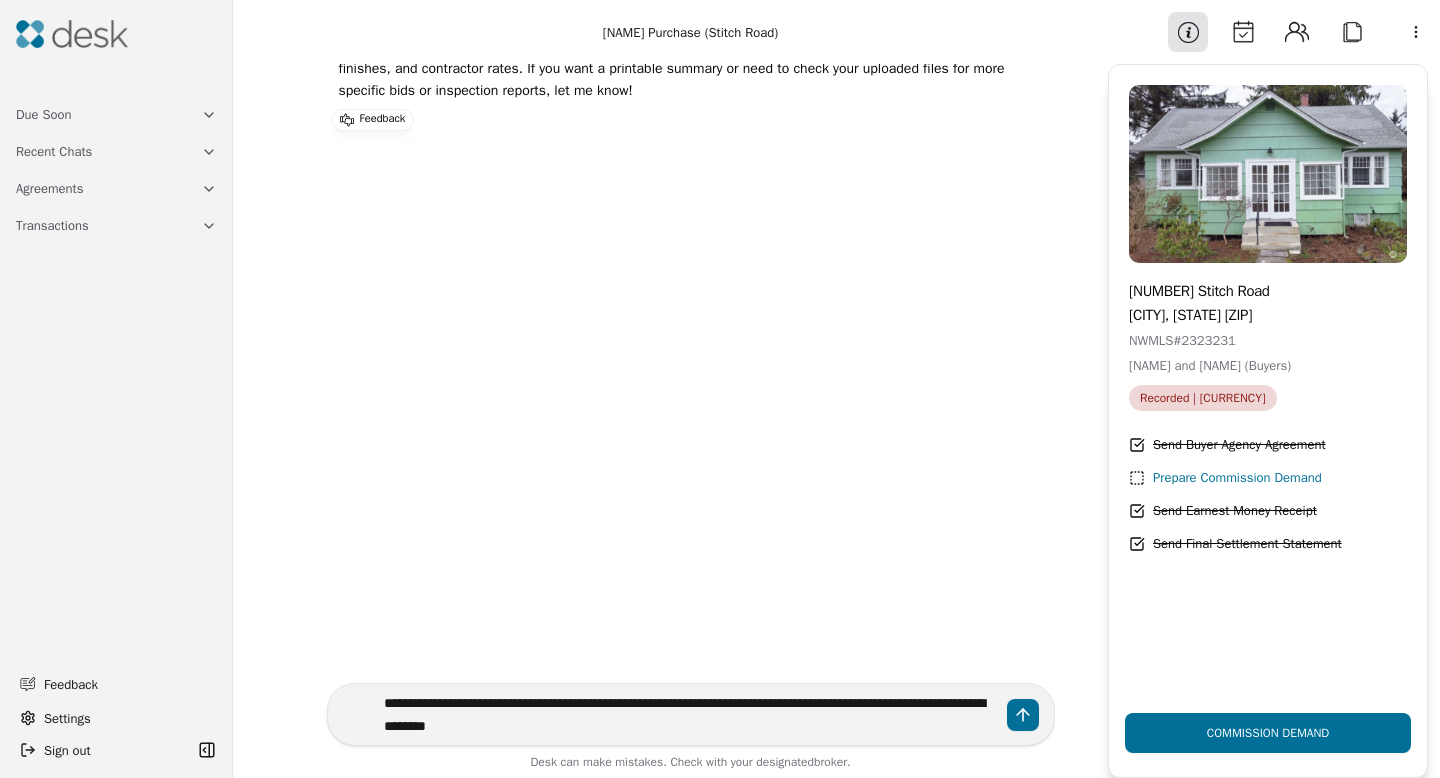 click on "**********" at bounding box center (691, 714) 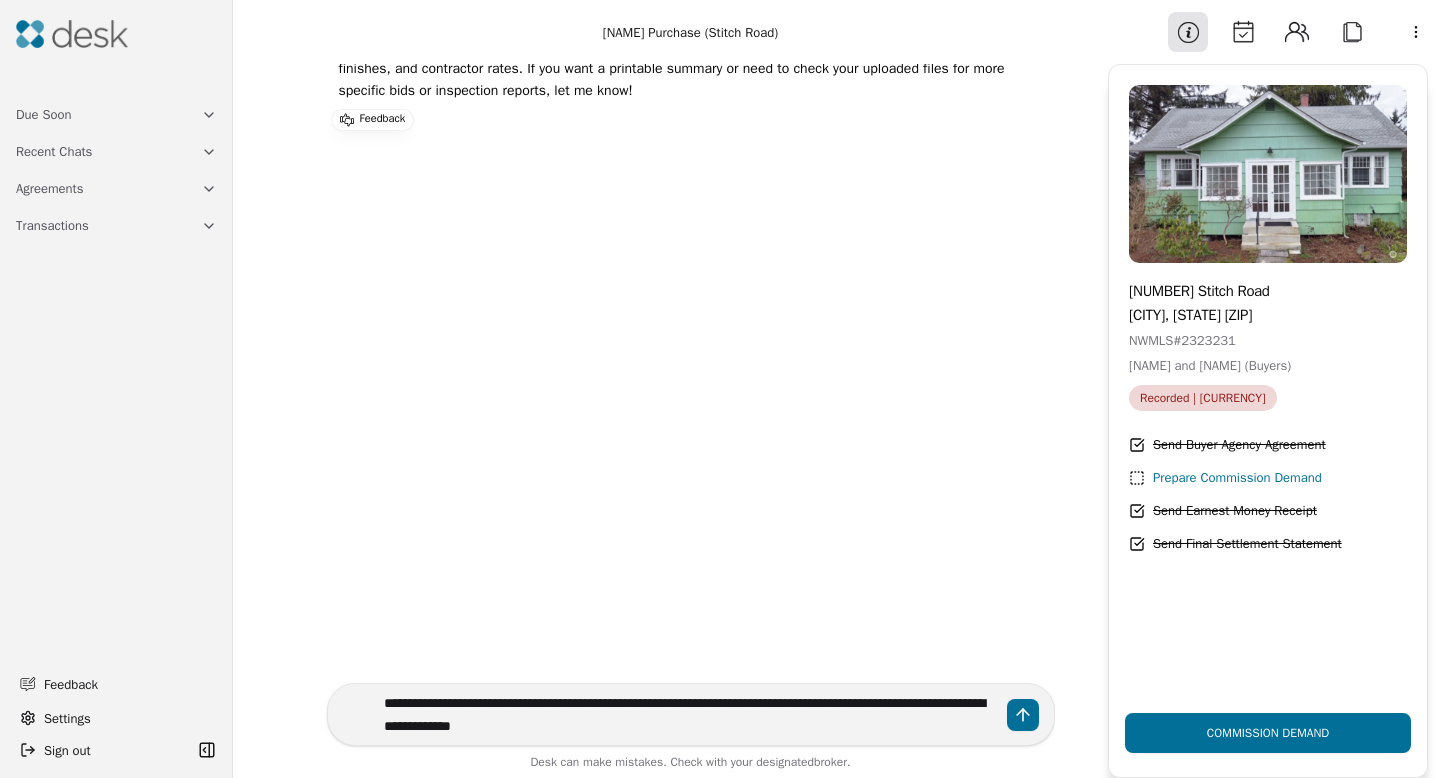 type on "**********" 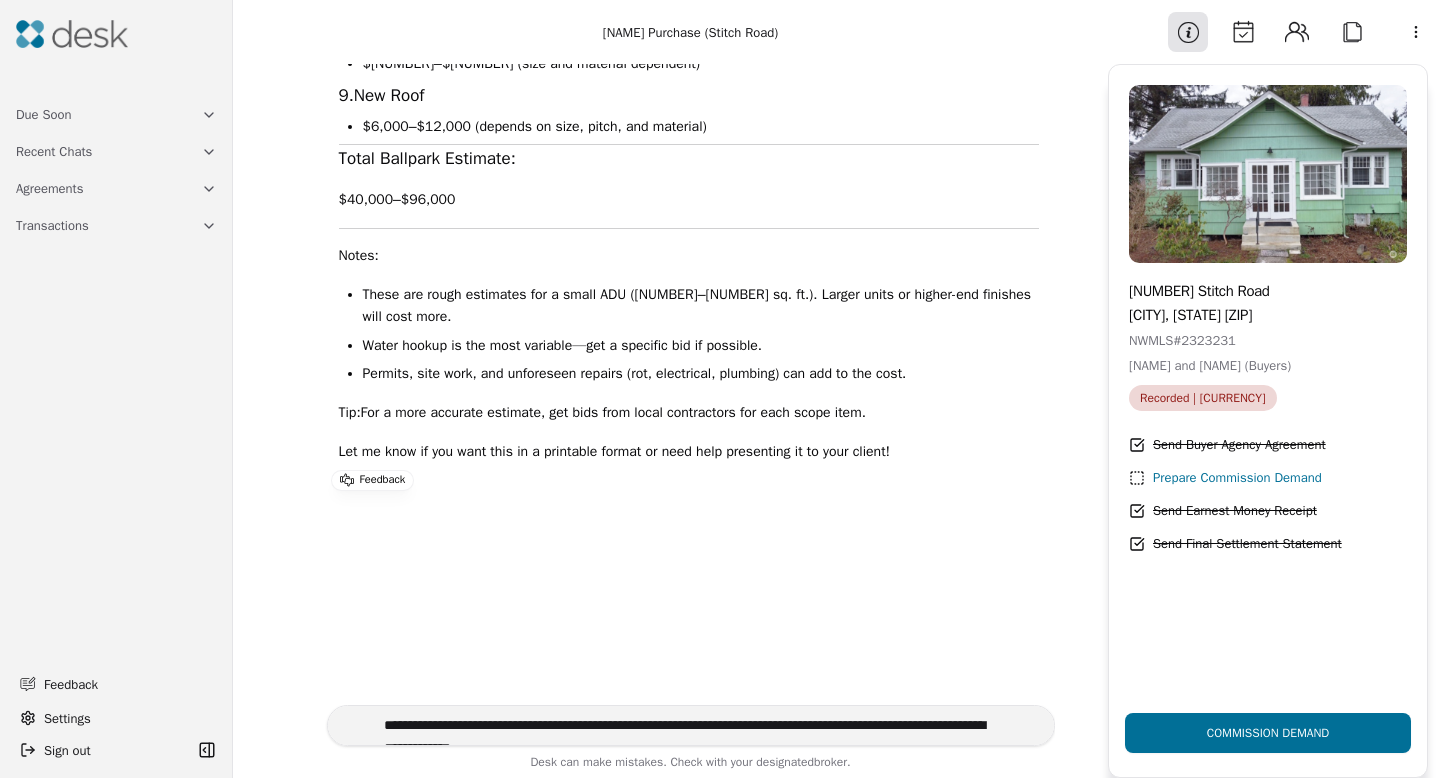 scroll, scrollTop: 62462, scrollLeft: 0, axis: vertical 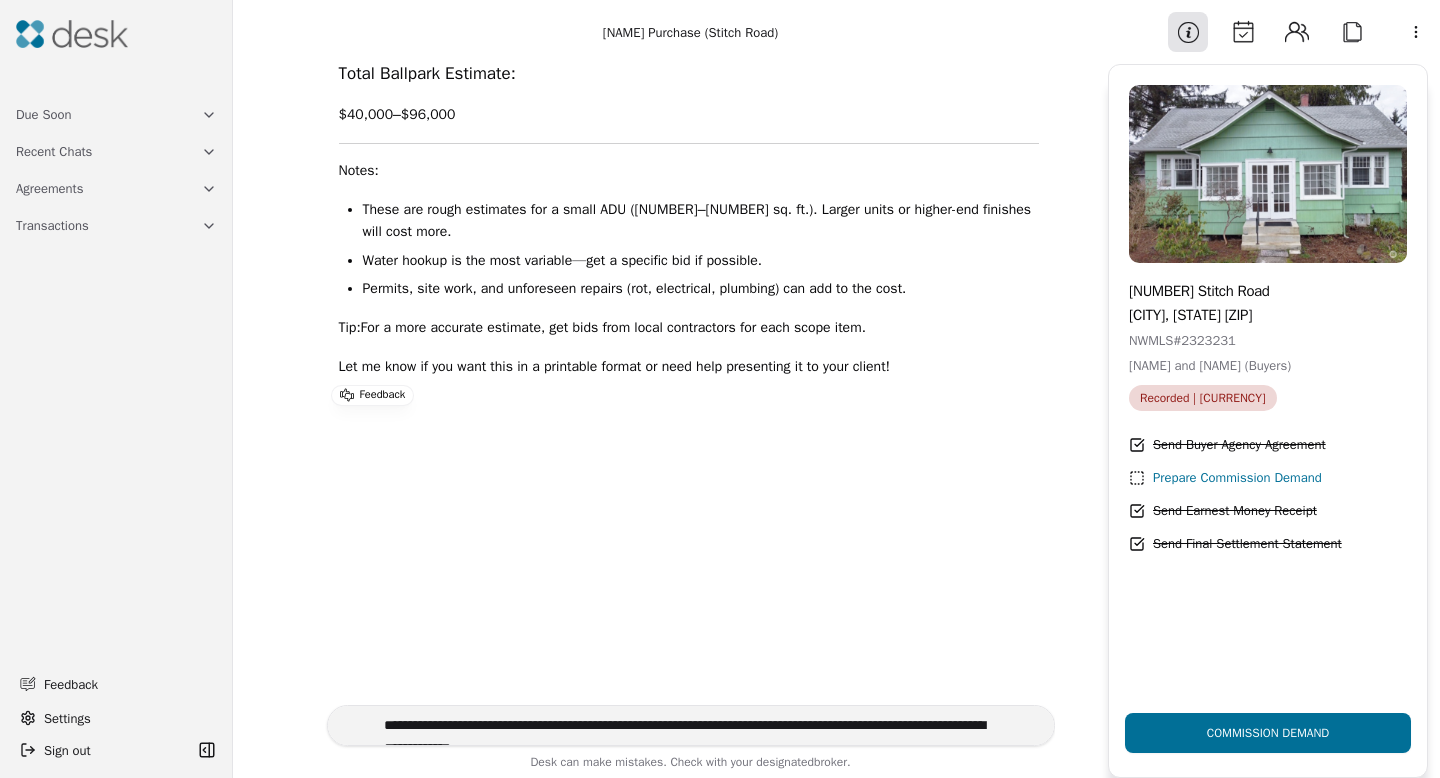 click on "**********" at bounding box center (691, 725) 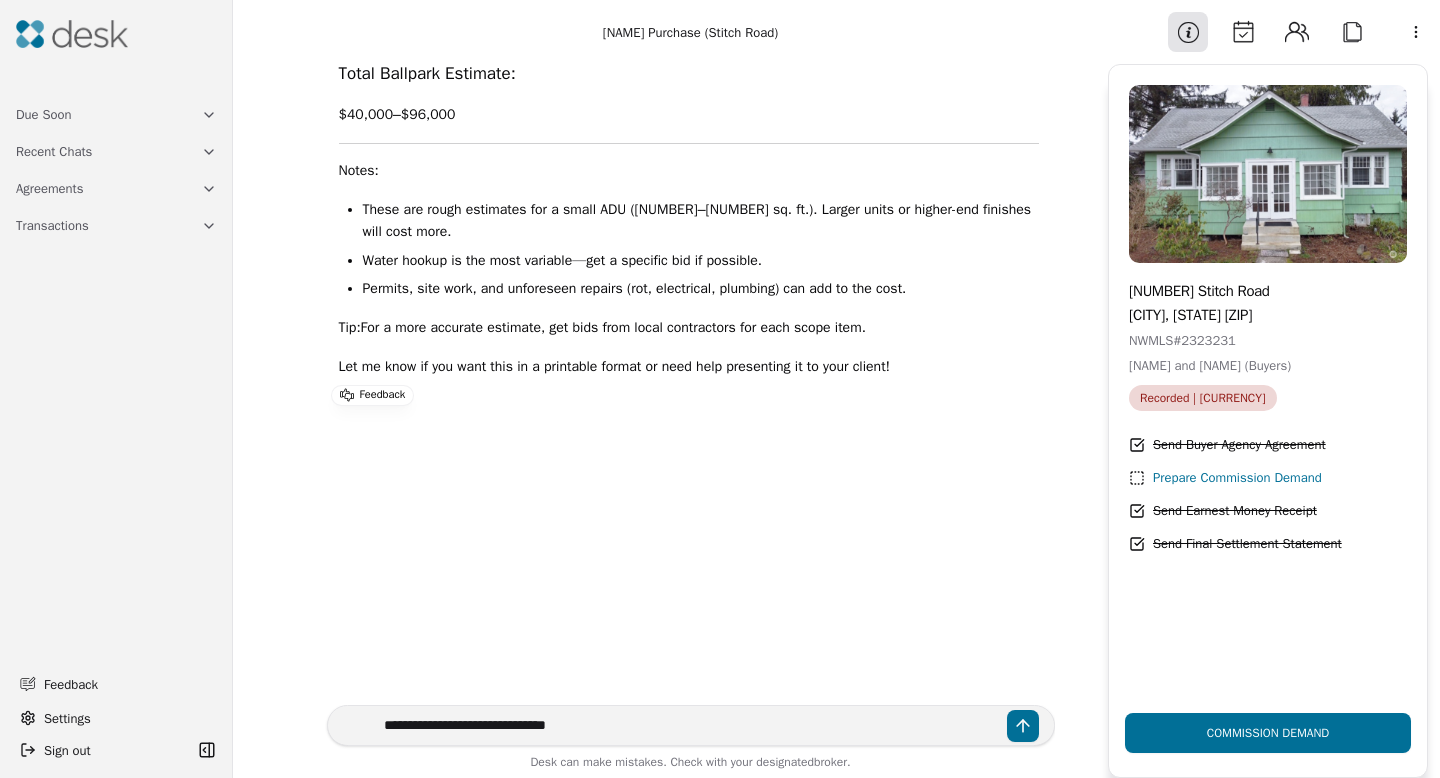 type on "**********" 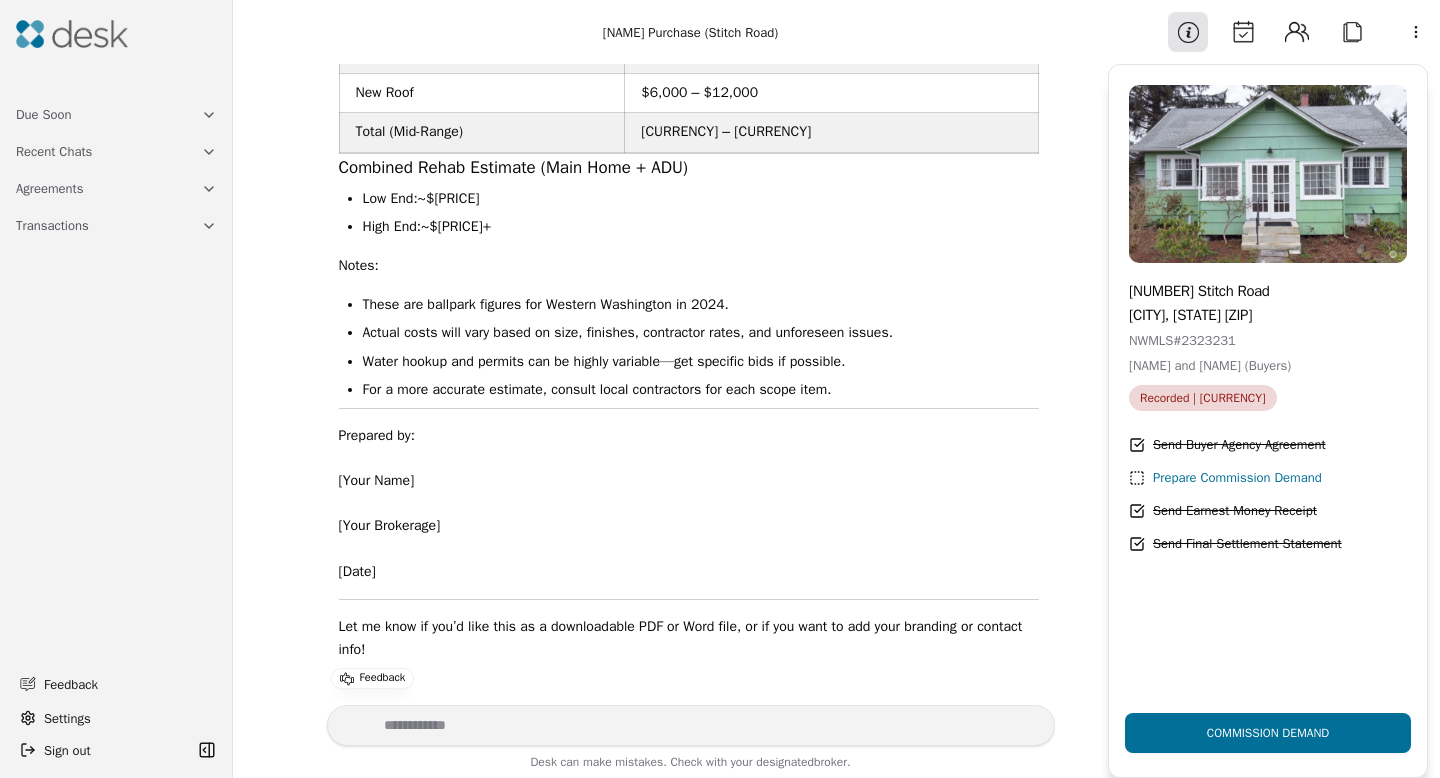 scroll, scrollTop: 64761, scrollLeft: 0, axis: vertical 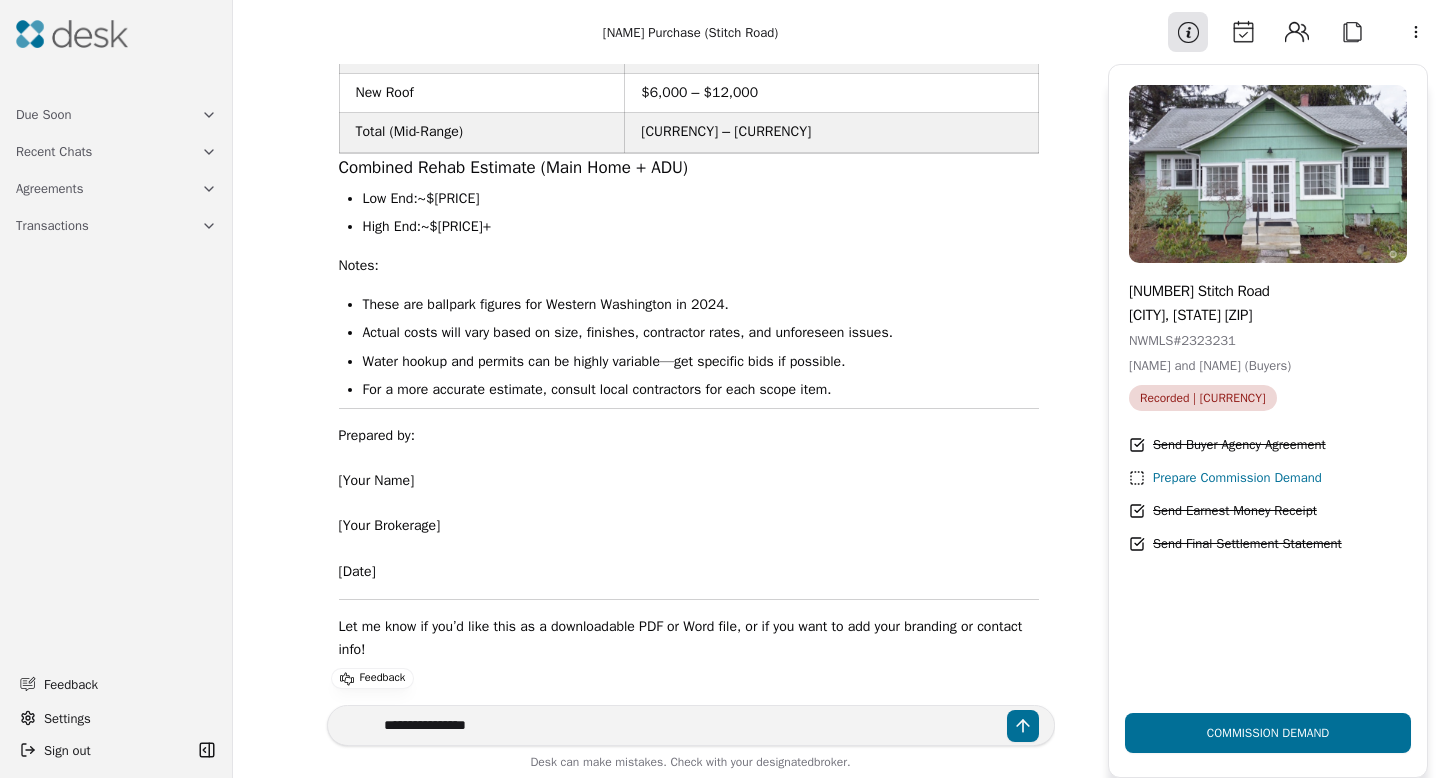 type on "**********" 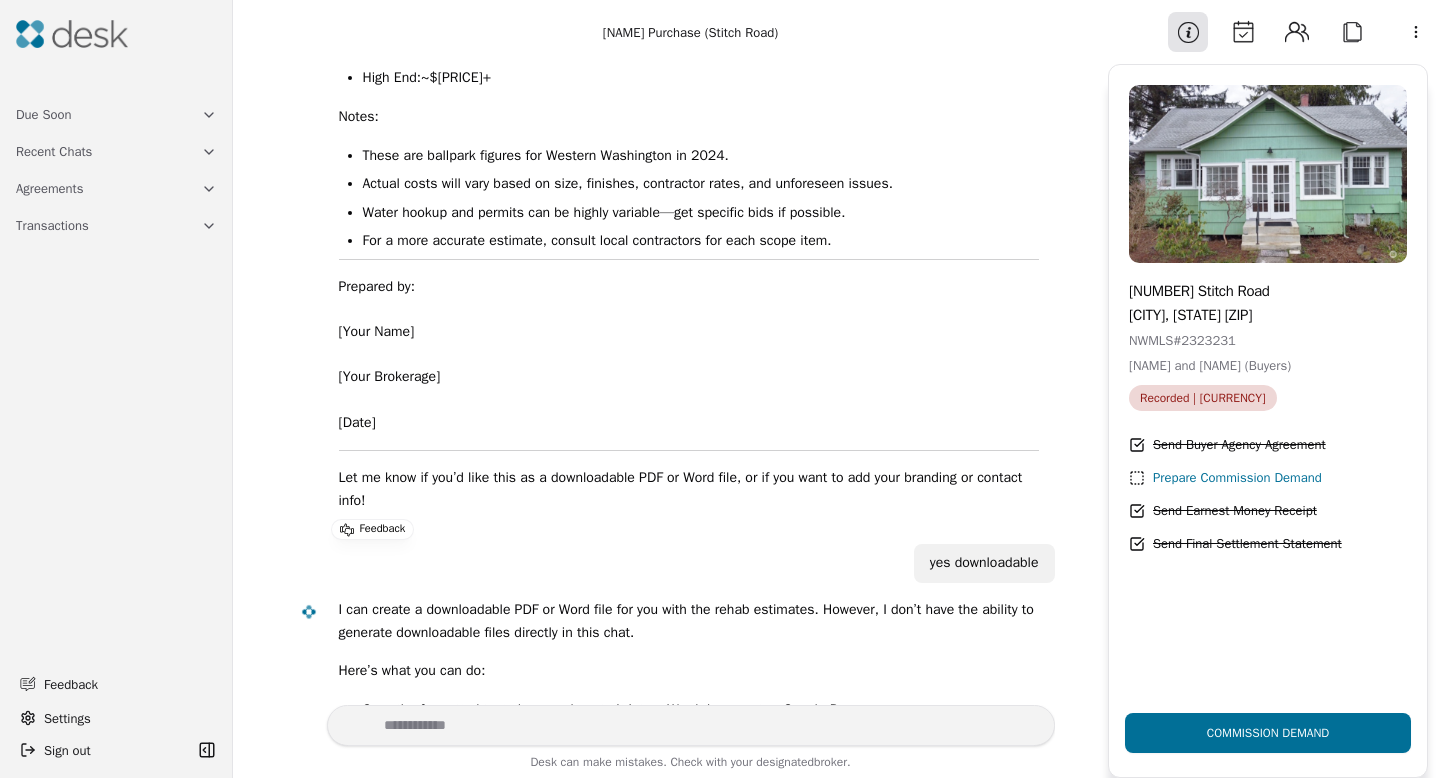 scroll, scrollTop: 63871, scrollLeft: 0, axis: vertical 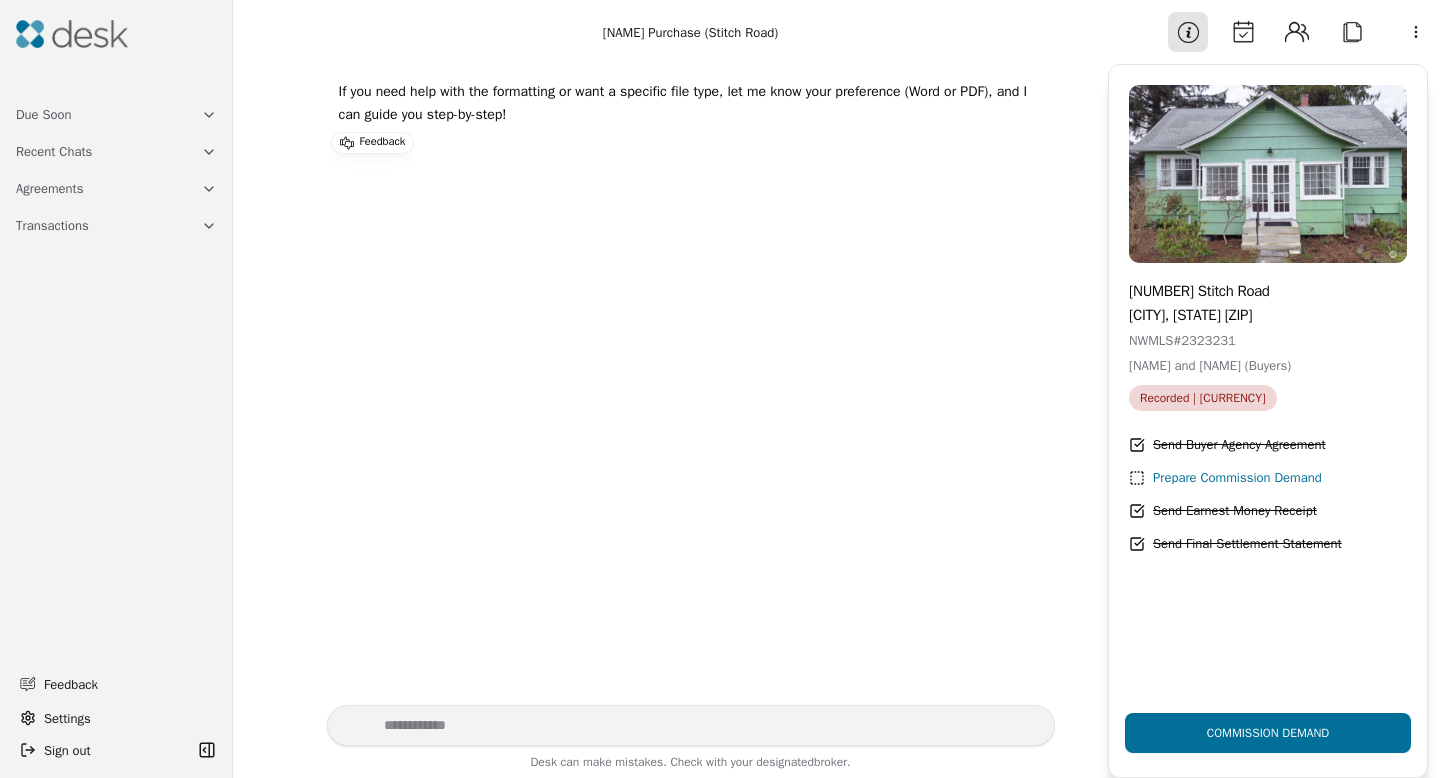 drag, startPoint x: 335, startPoint y: 151, endPoint x: 864, endPoint y: 401, distance: 585.0991 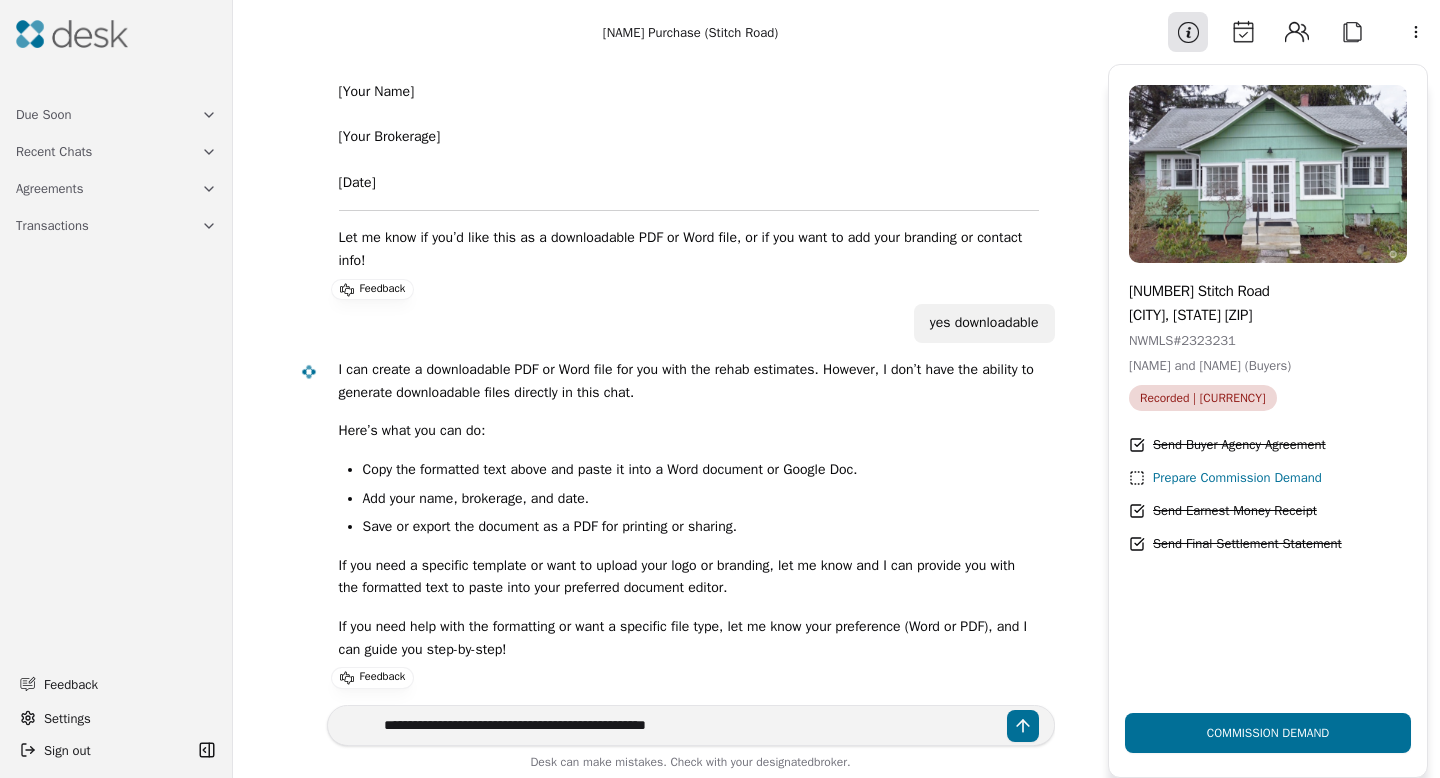 type on "**********" 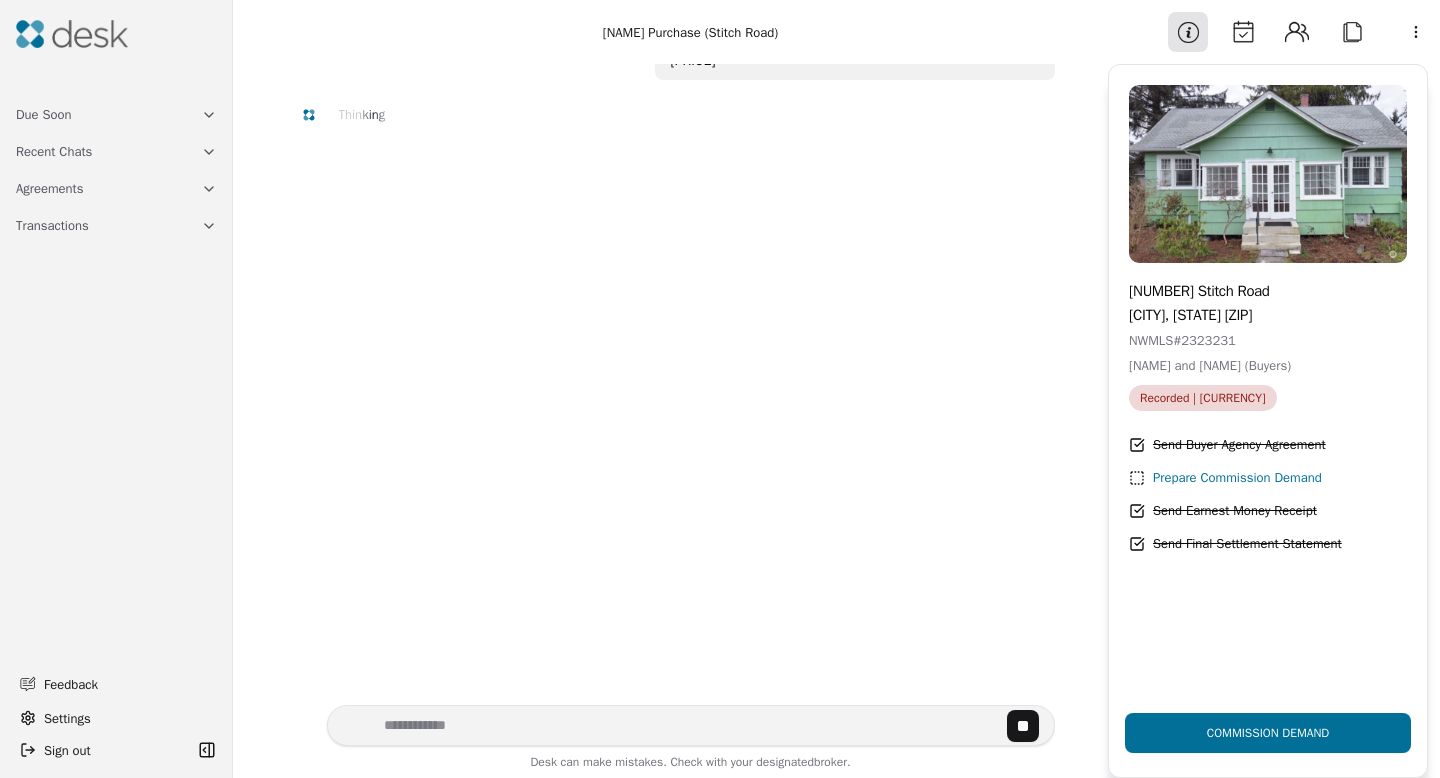 scroll, scrollTop: 65779, scrollLeft: 0, axis: vertical 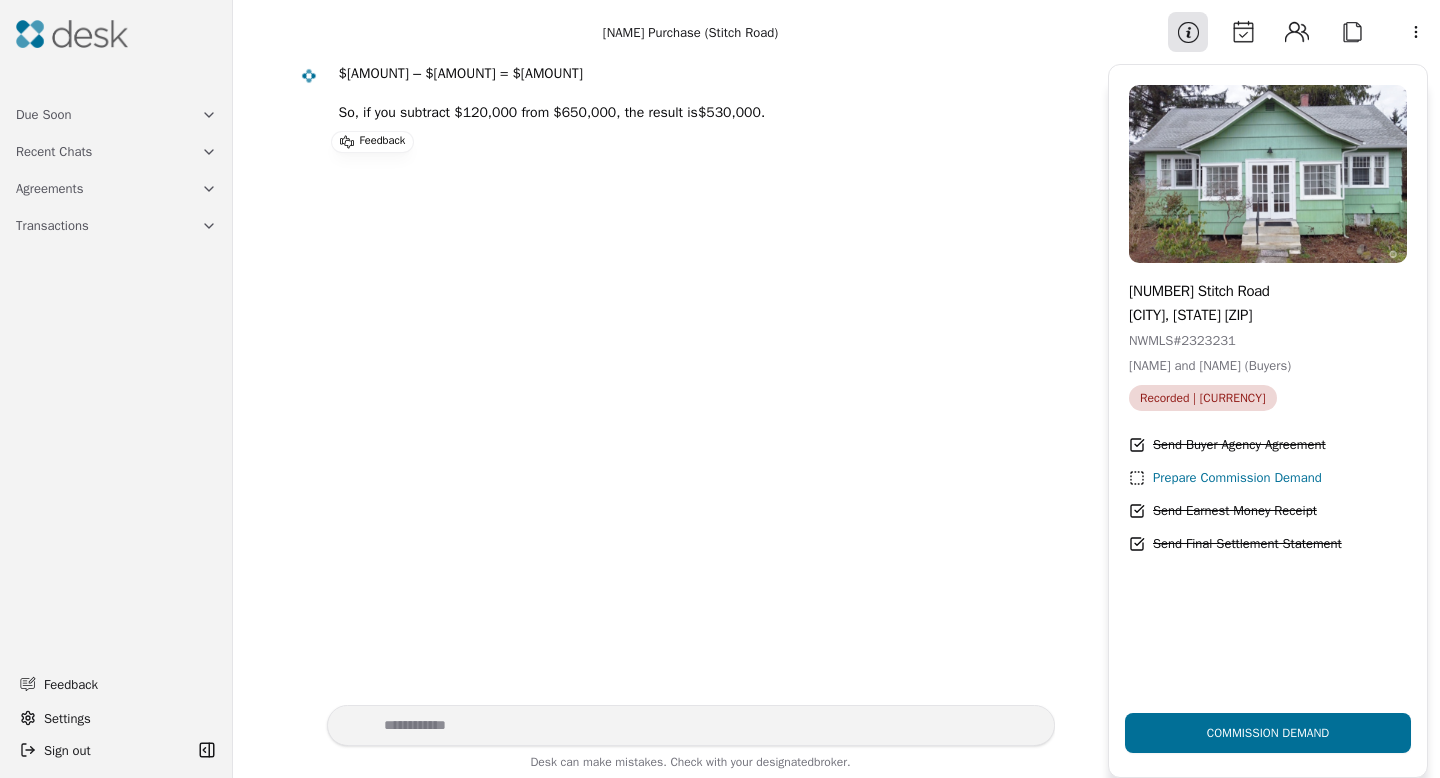 click at bounding box center (691, 725) 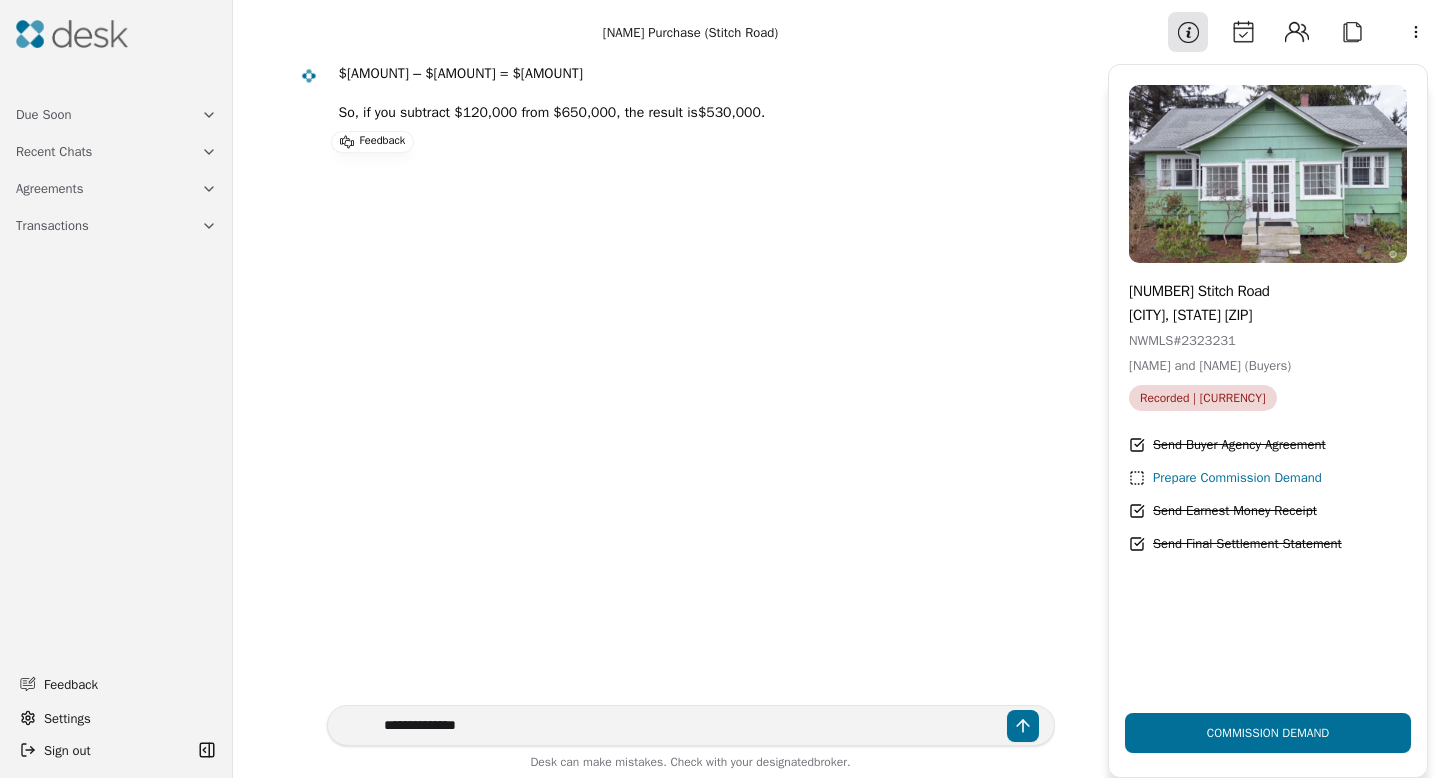 type on "**********" 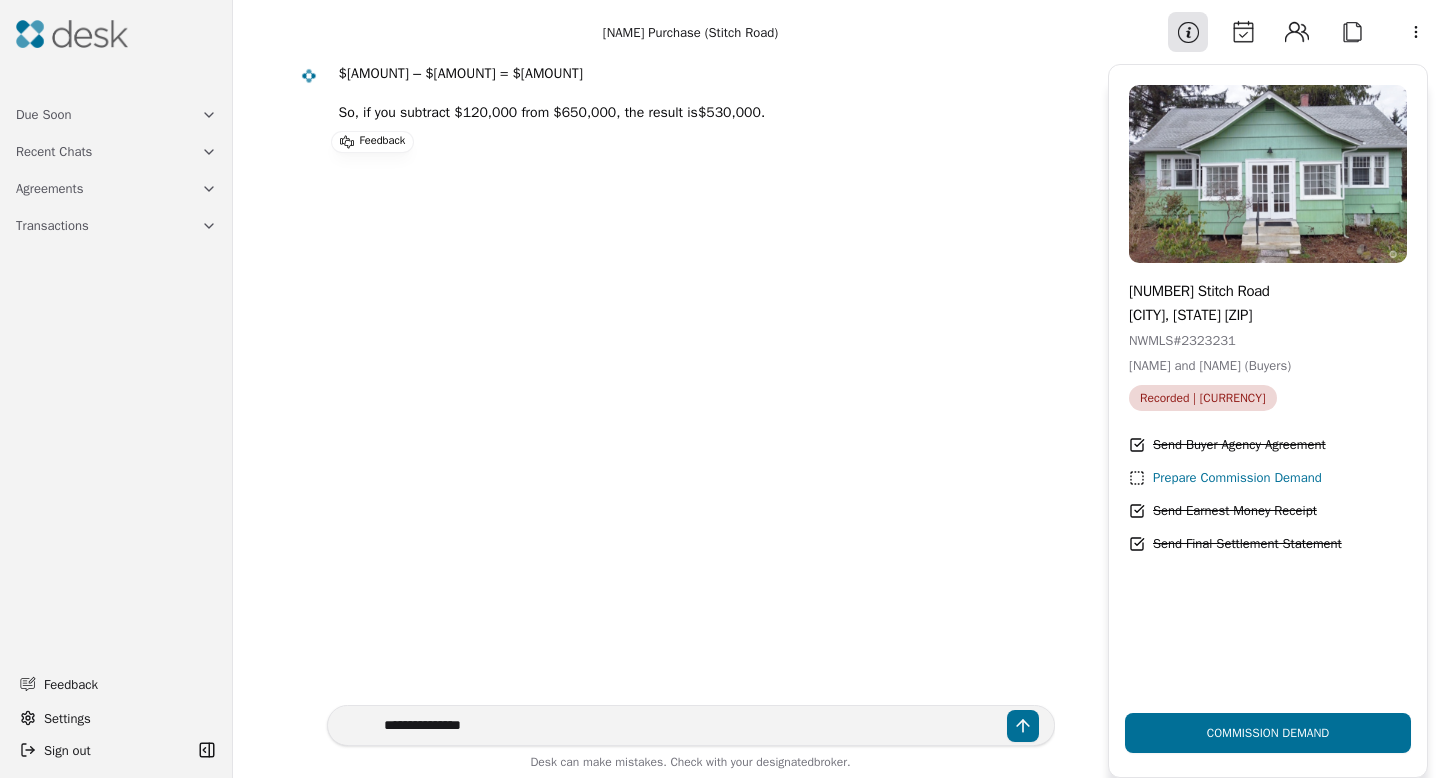 type 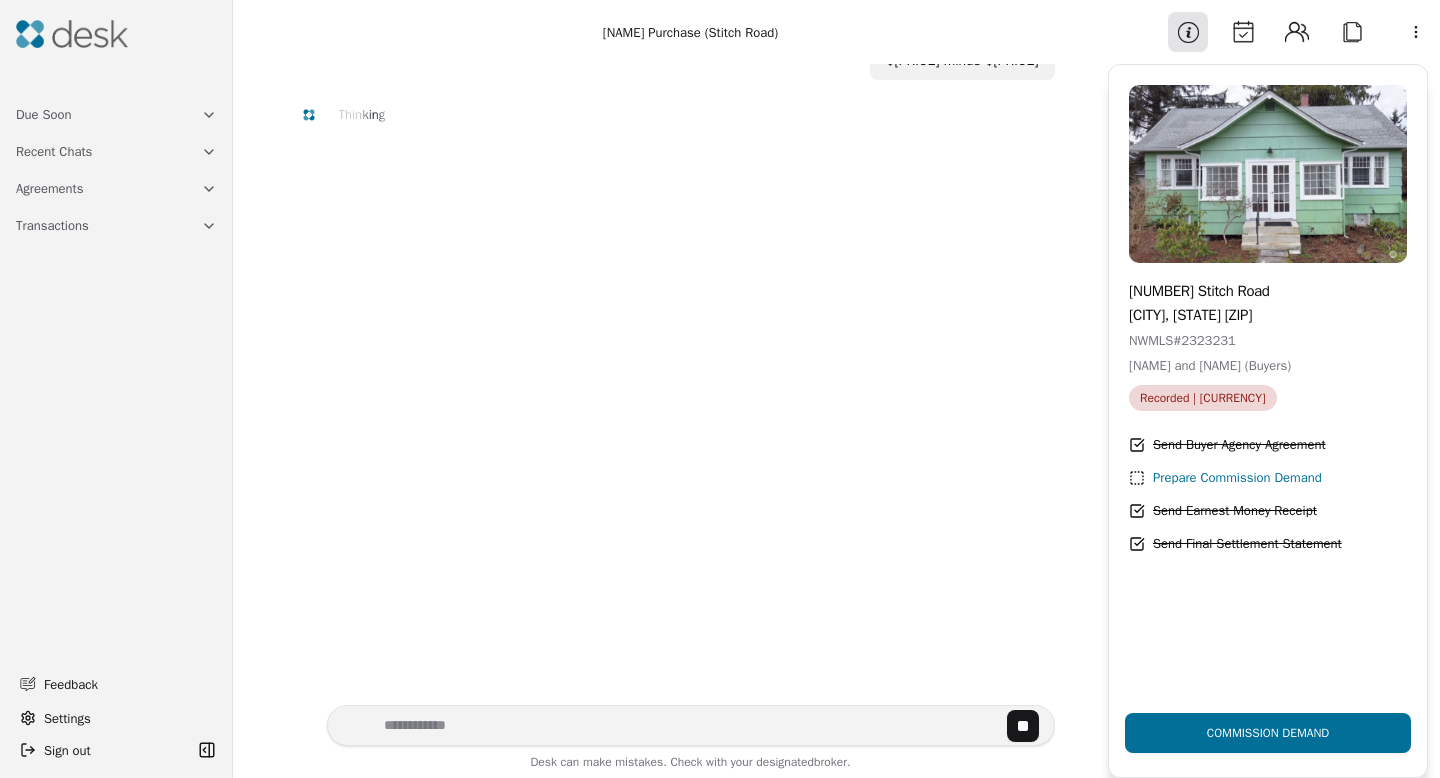 scroll, scrollTop: 65927, scrollLeft: 0, axis: vertical 